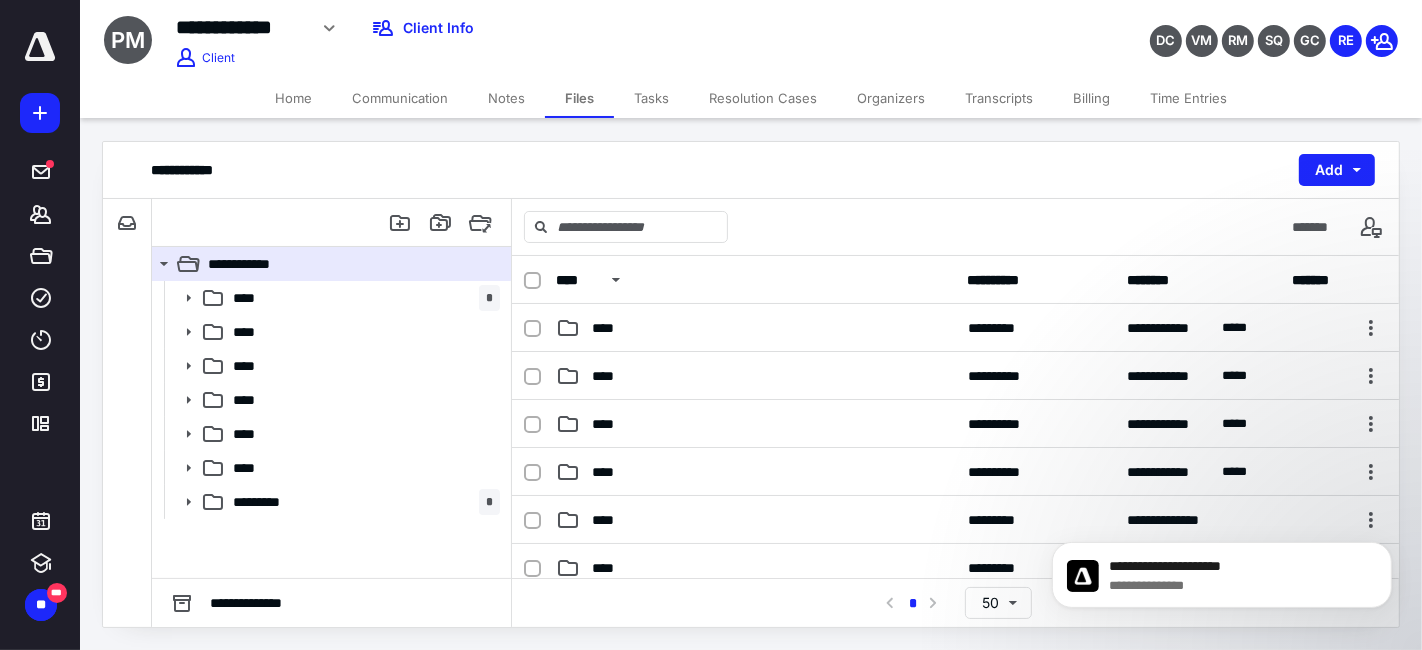 scroll, scrollTop: 0, scrollLeft: 0, axis: both 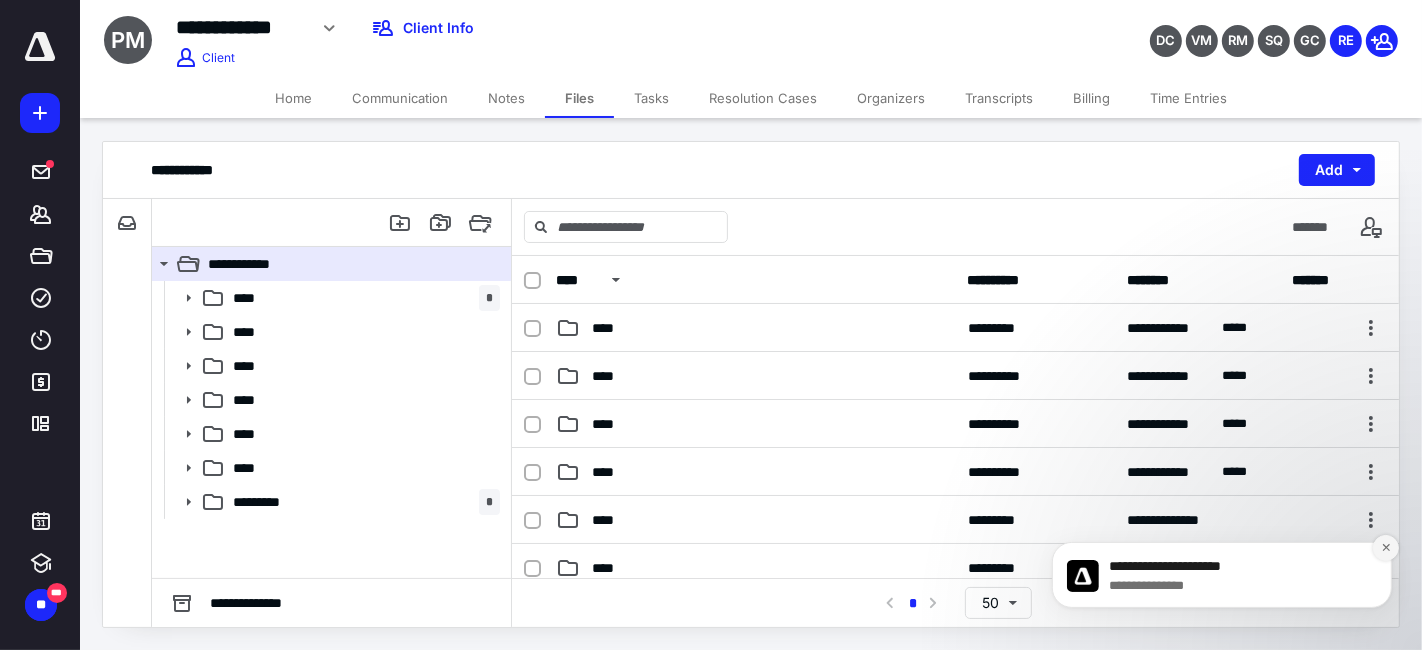 click 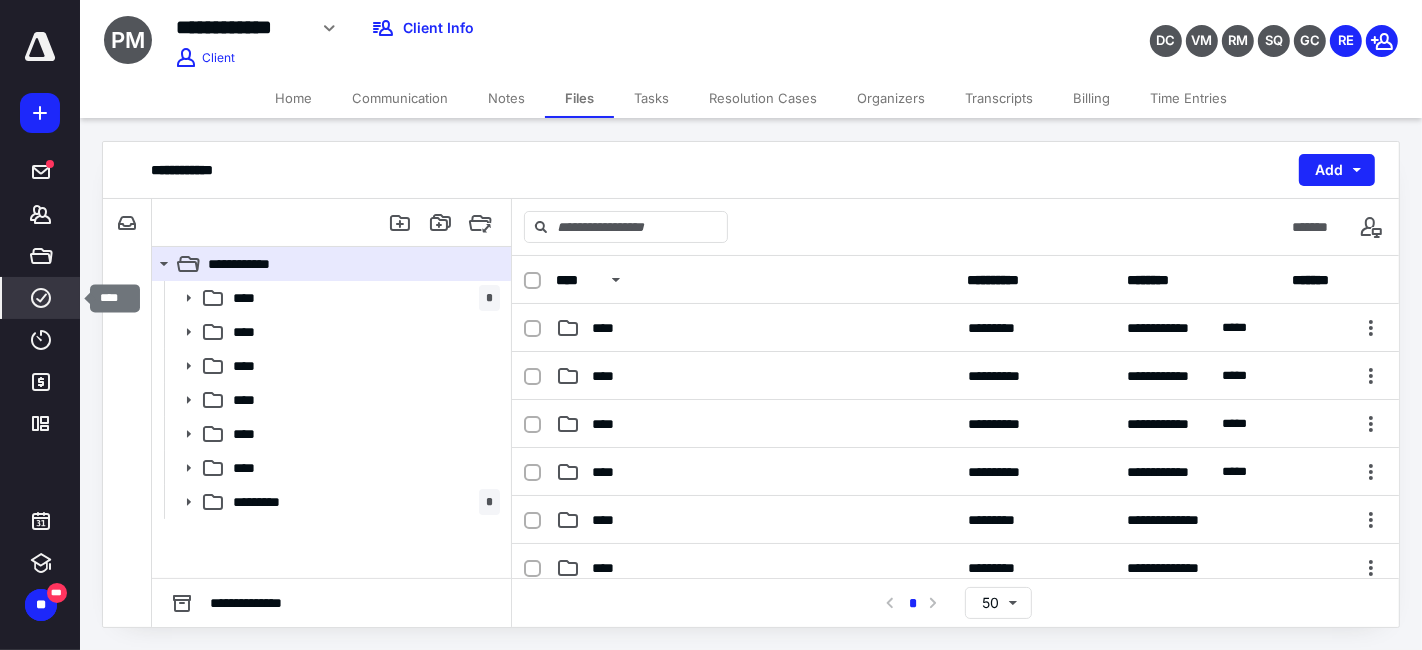 click on "****" at bounding box center [41, 298] 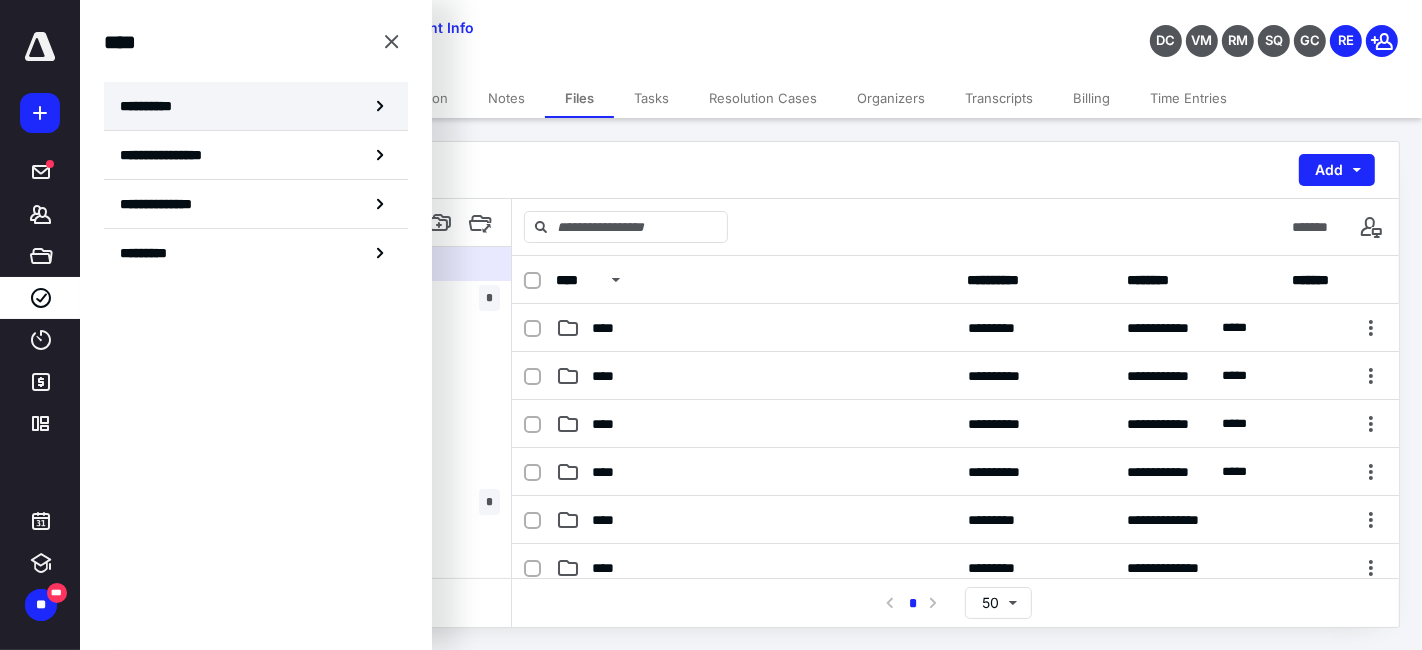 click on "**********" at bounding box center [153, 106] 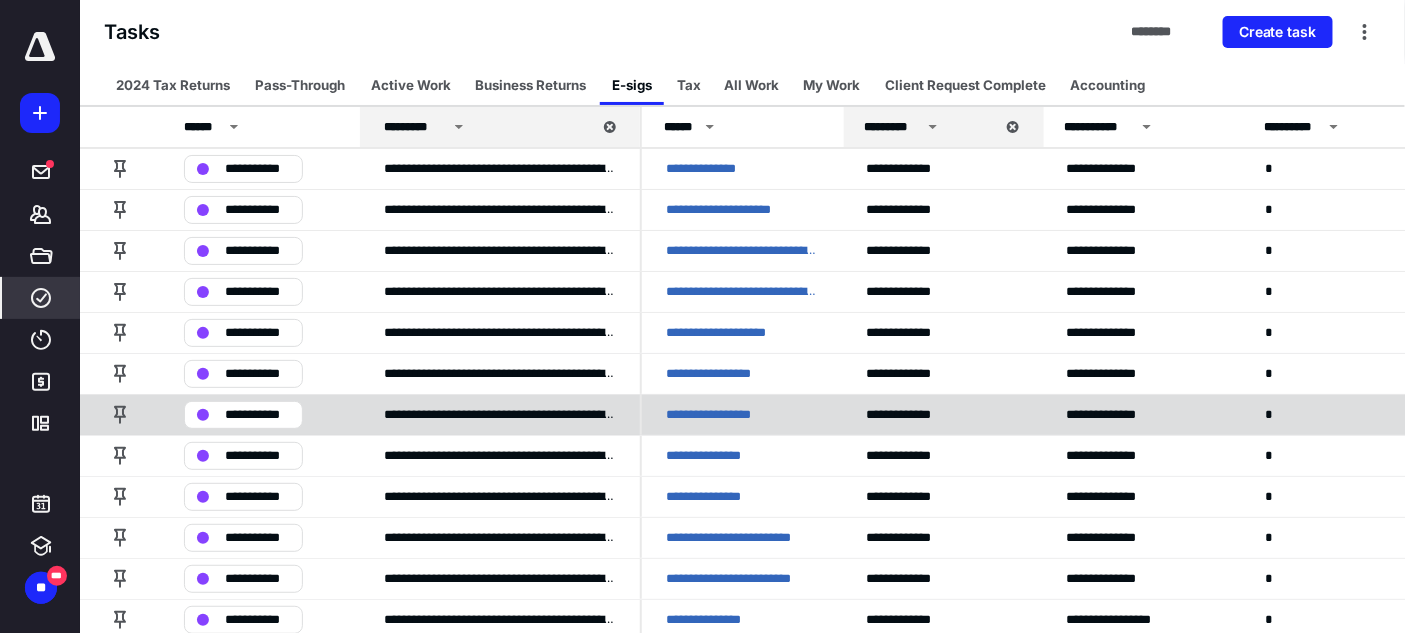 click on "**********" at bounding box center [742, 414] 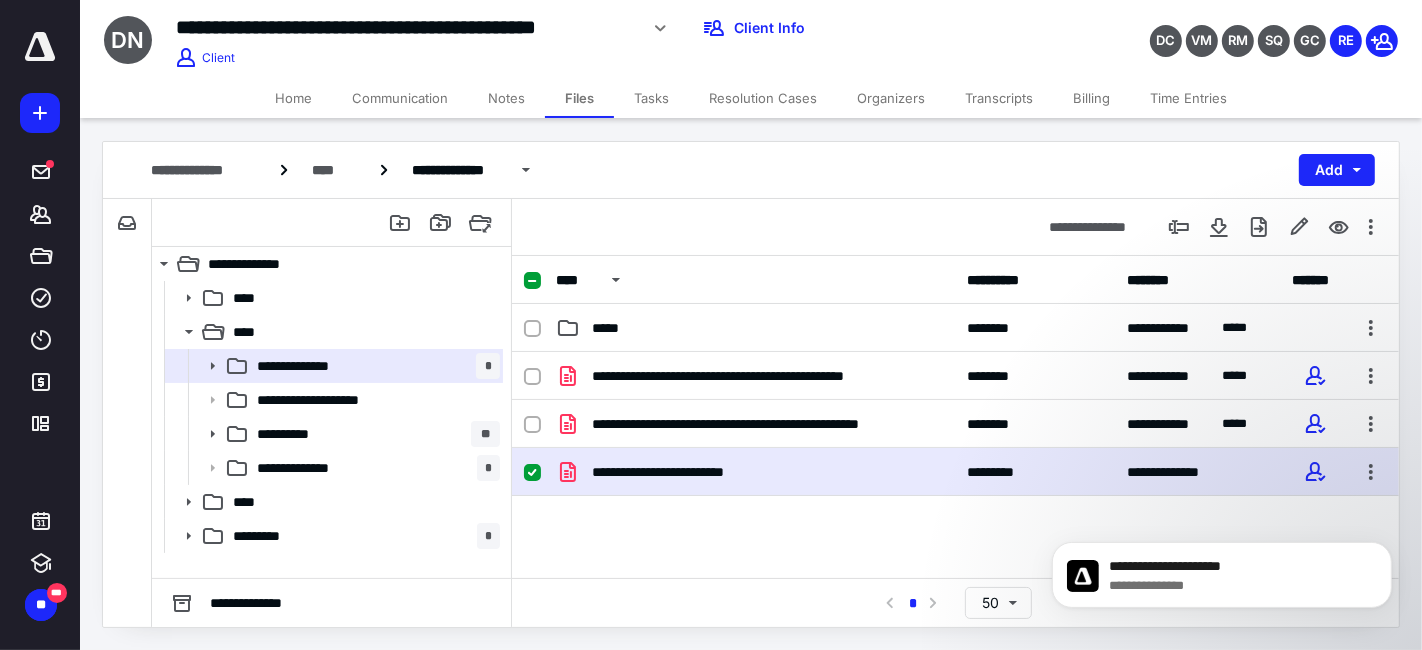 scroll, scrollTop: 0, scrollLeft: 0, axis: both 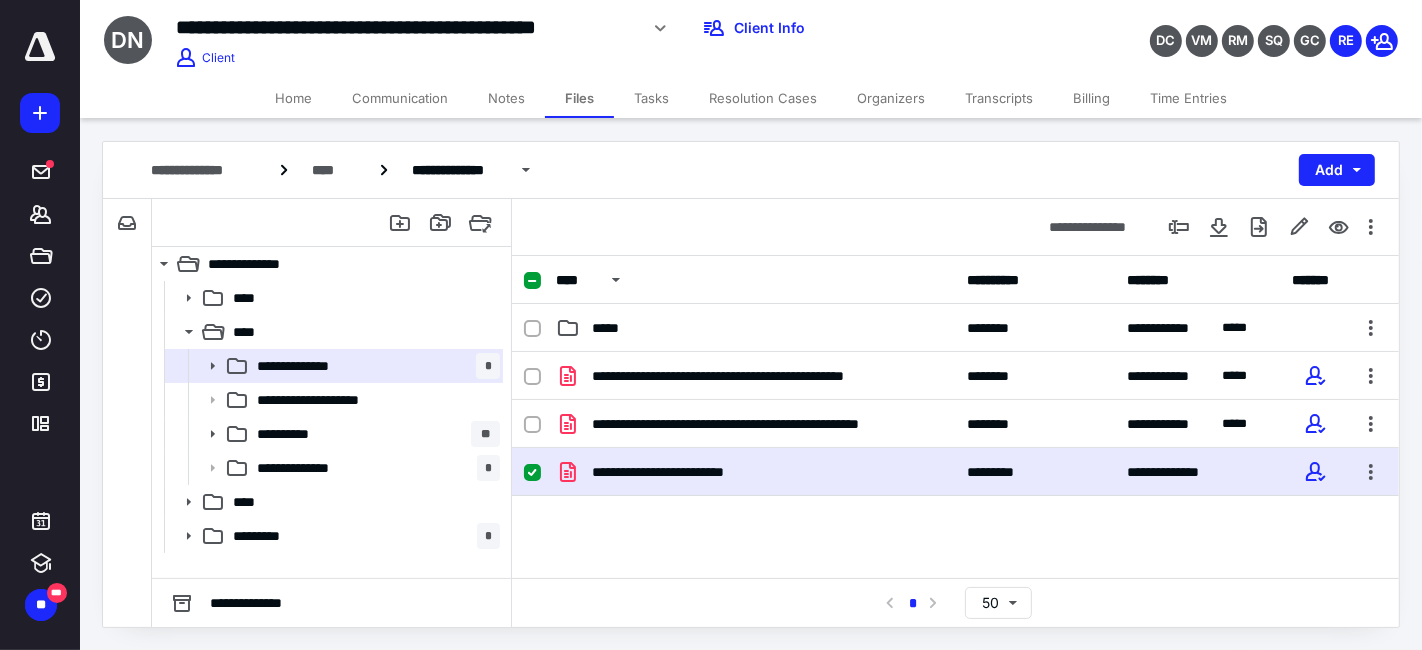 click on "Home" at bounding box center (293, 98) 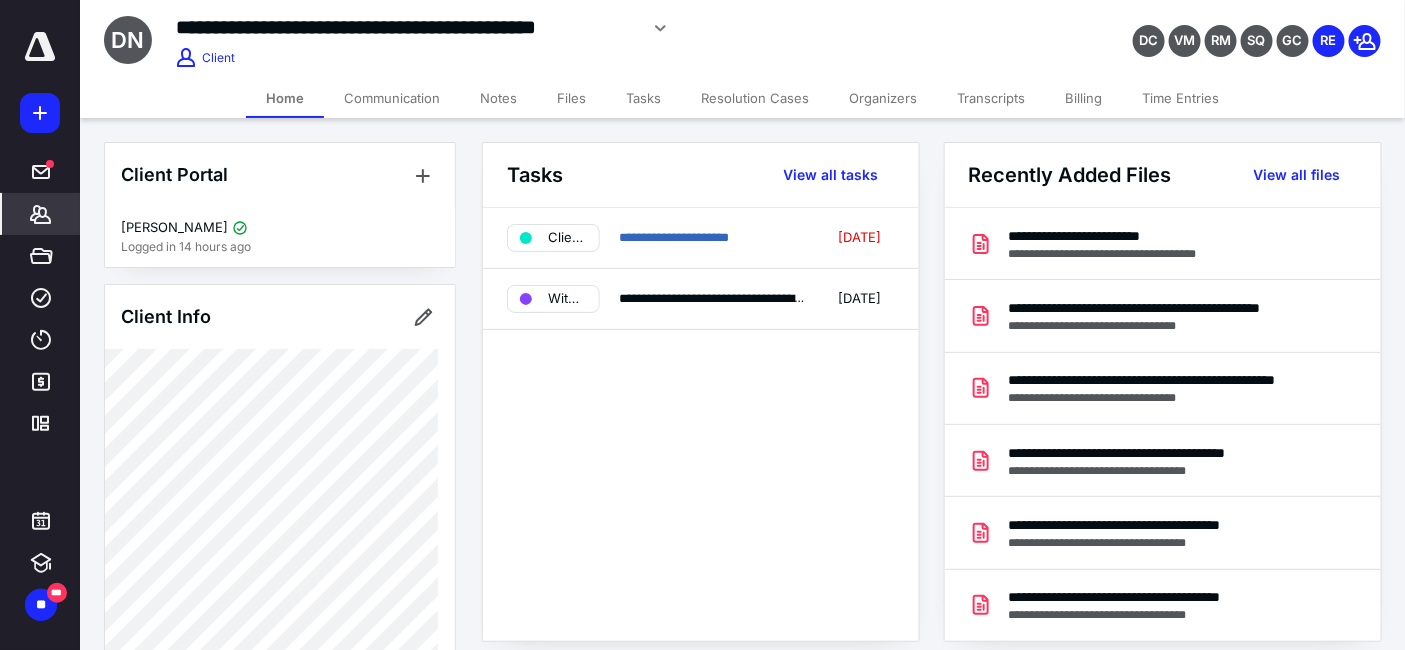 click on "Files" at bounding box center [571, 98] 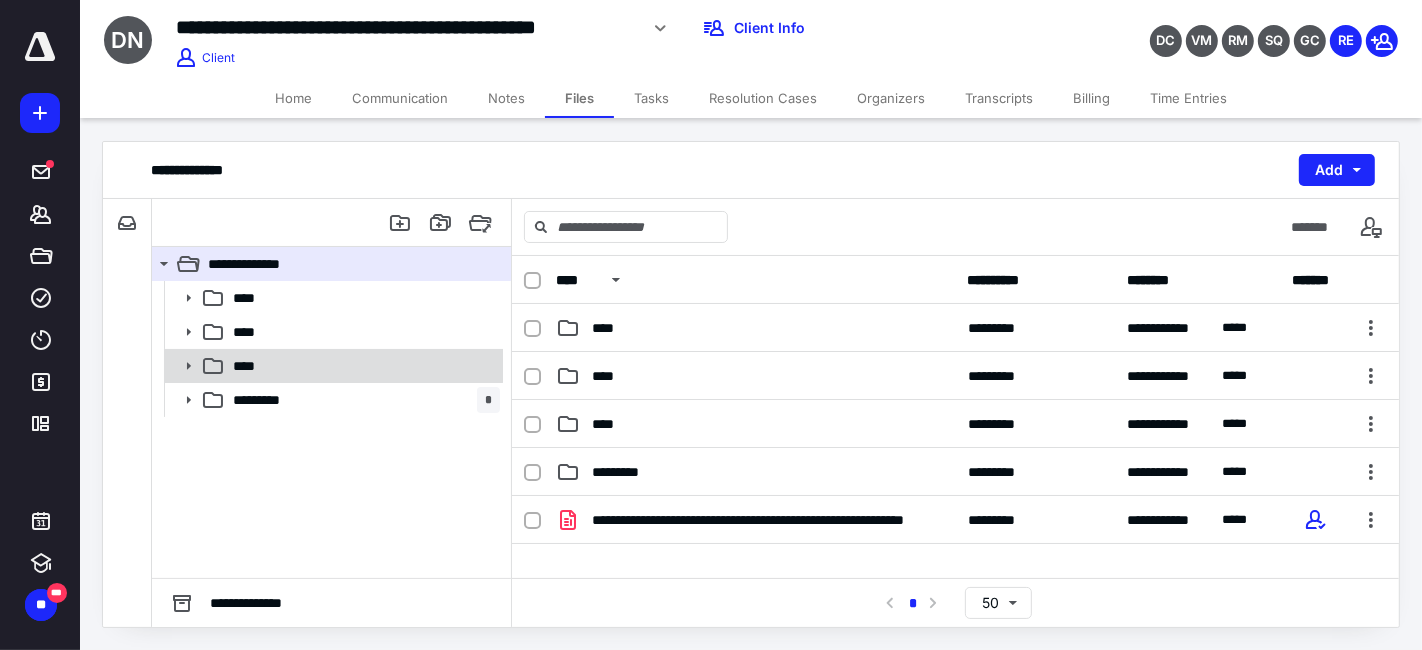 click on "****" at bounding box center [362, 366] 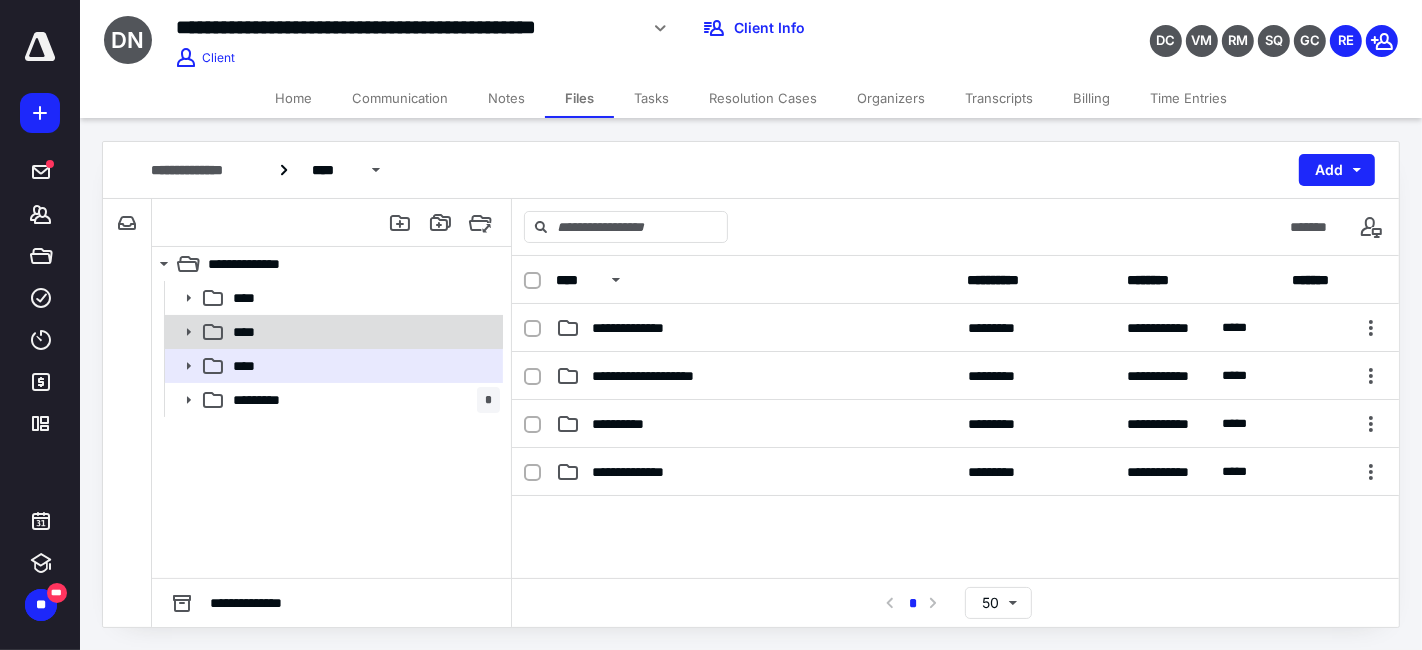 click on "****" at bounding box center (362, 332) 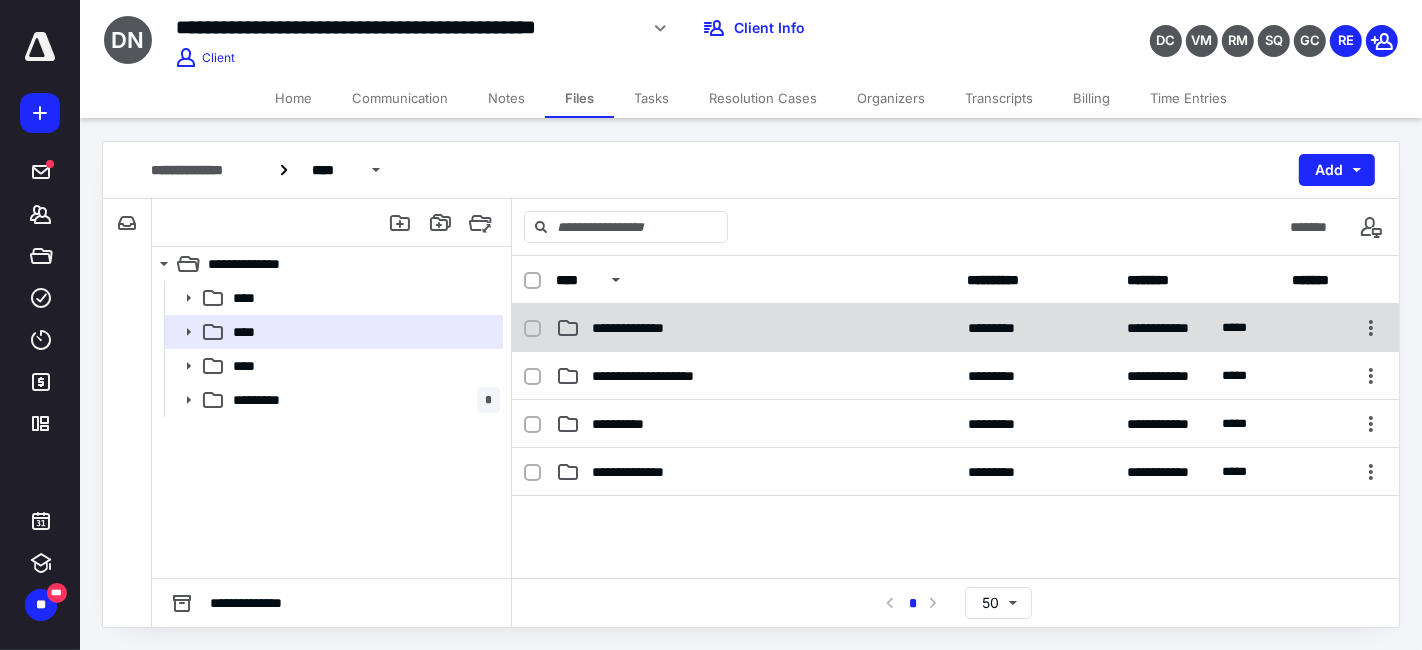 click on "**********" at bounding box center [634, 328] 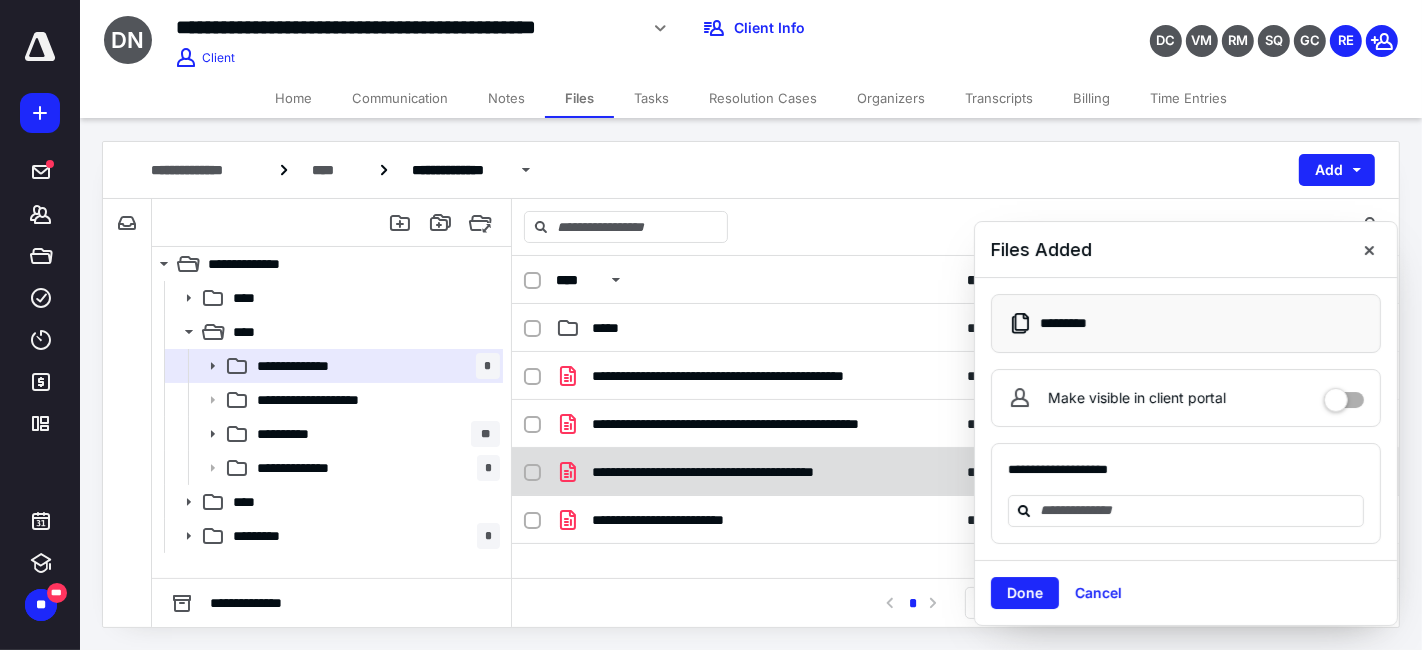 click on "**********" at bounding box center [753, 472] 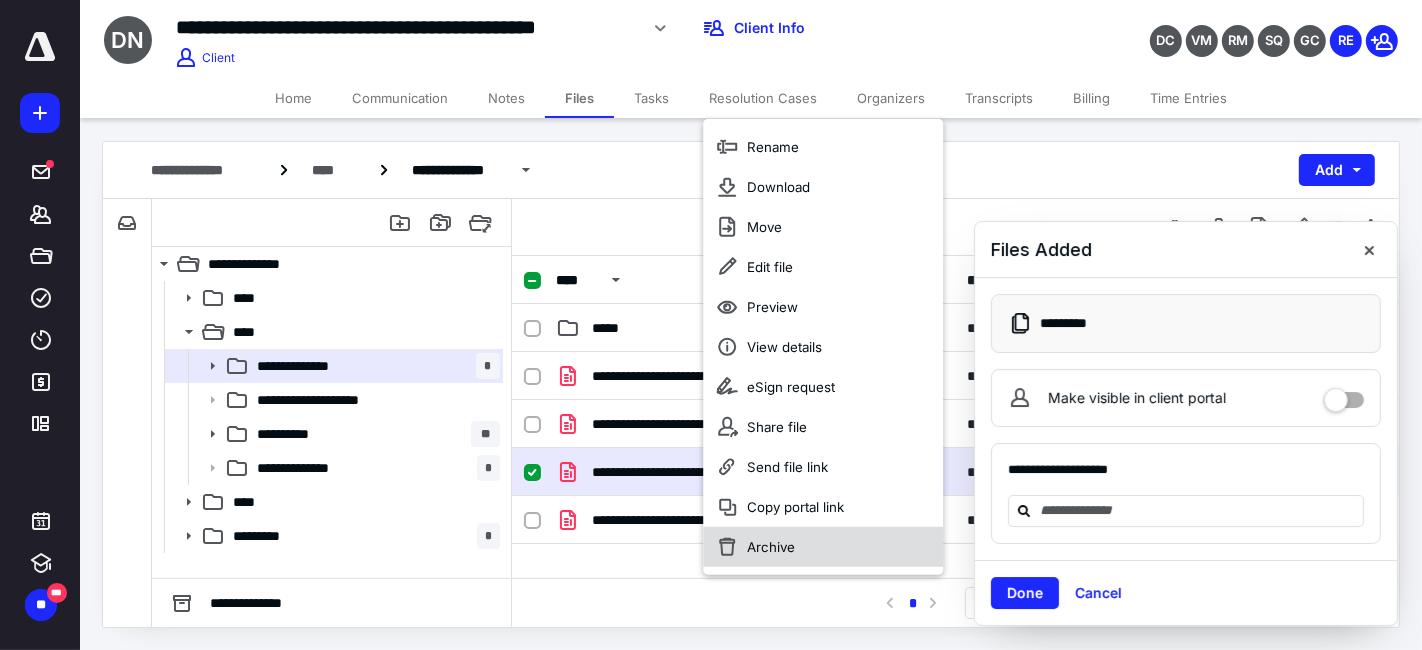 click on "Archive" at bounding box center (823, 547) 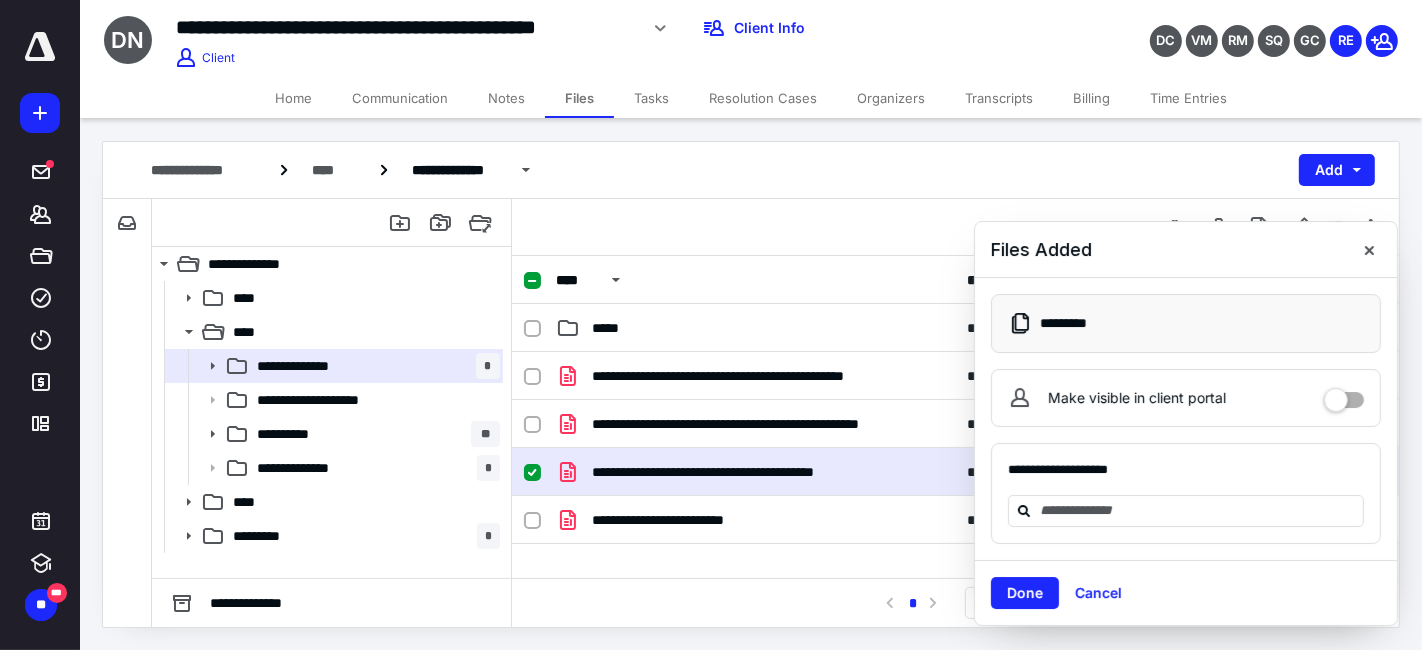 checkbox on "false" 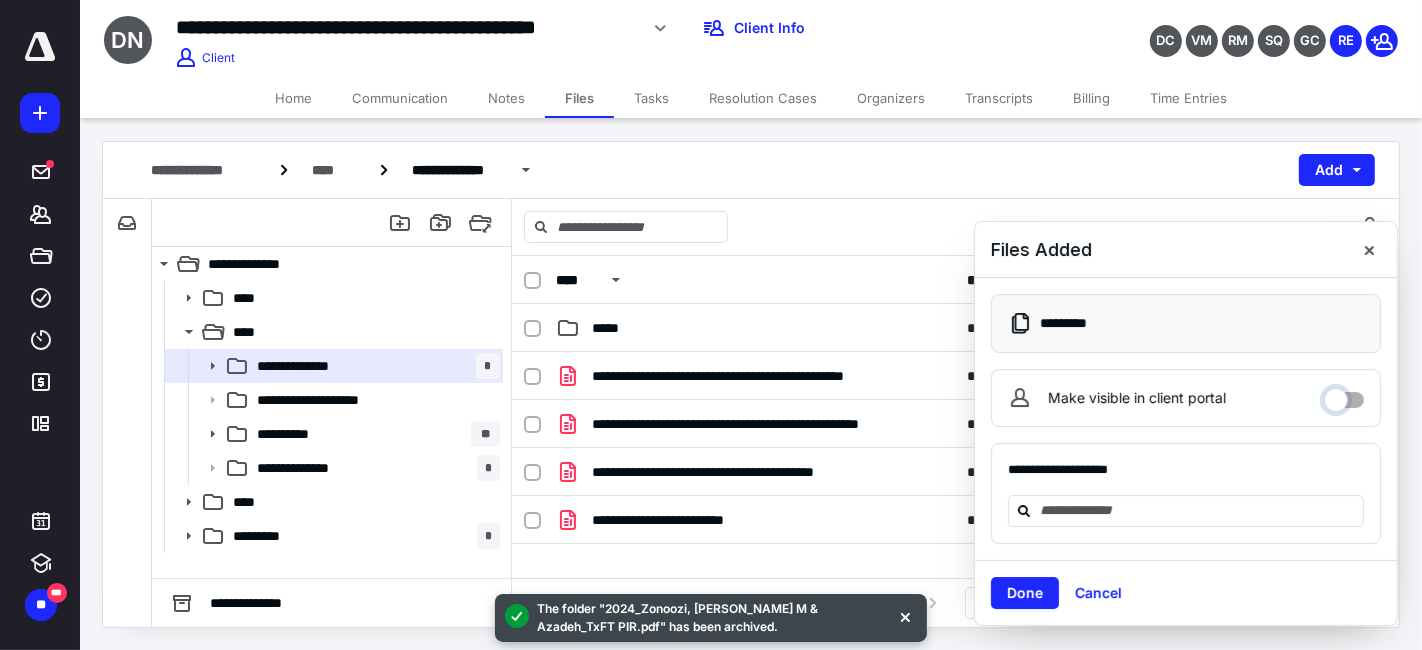 click on "Make visible in client portal" at bounding box center (1344, 395) 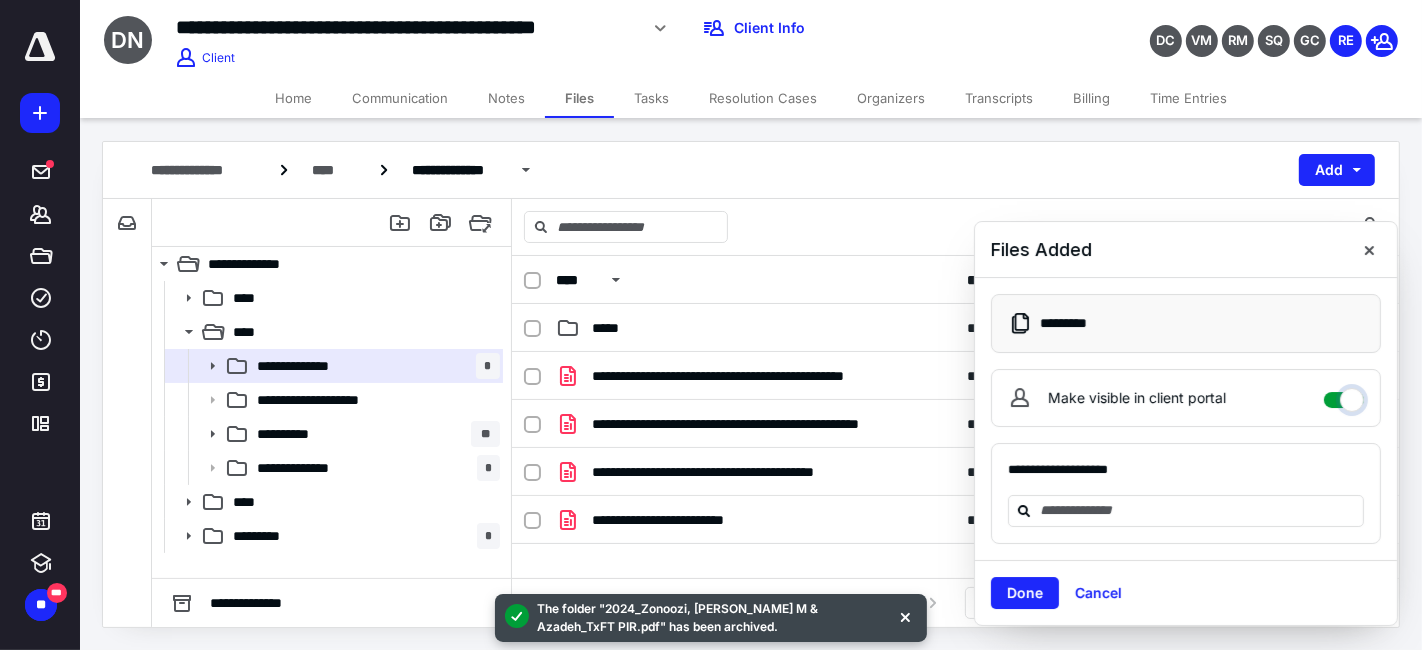 checkbox on "****" 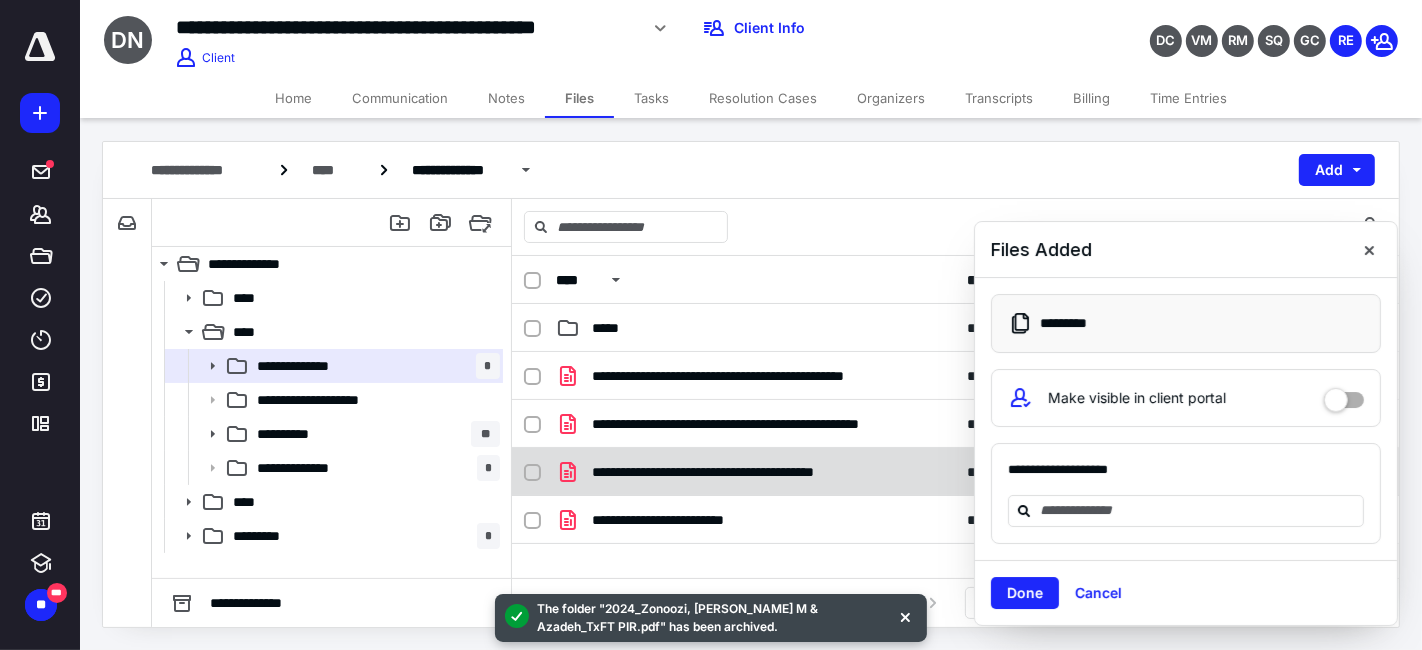 checkbox on "true" 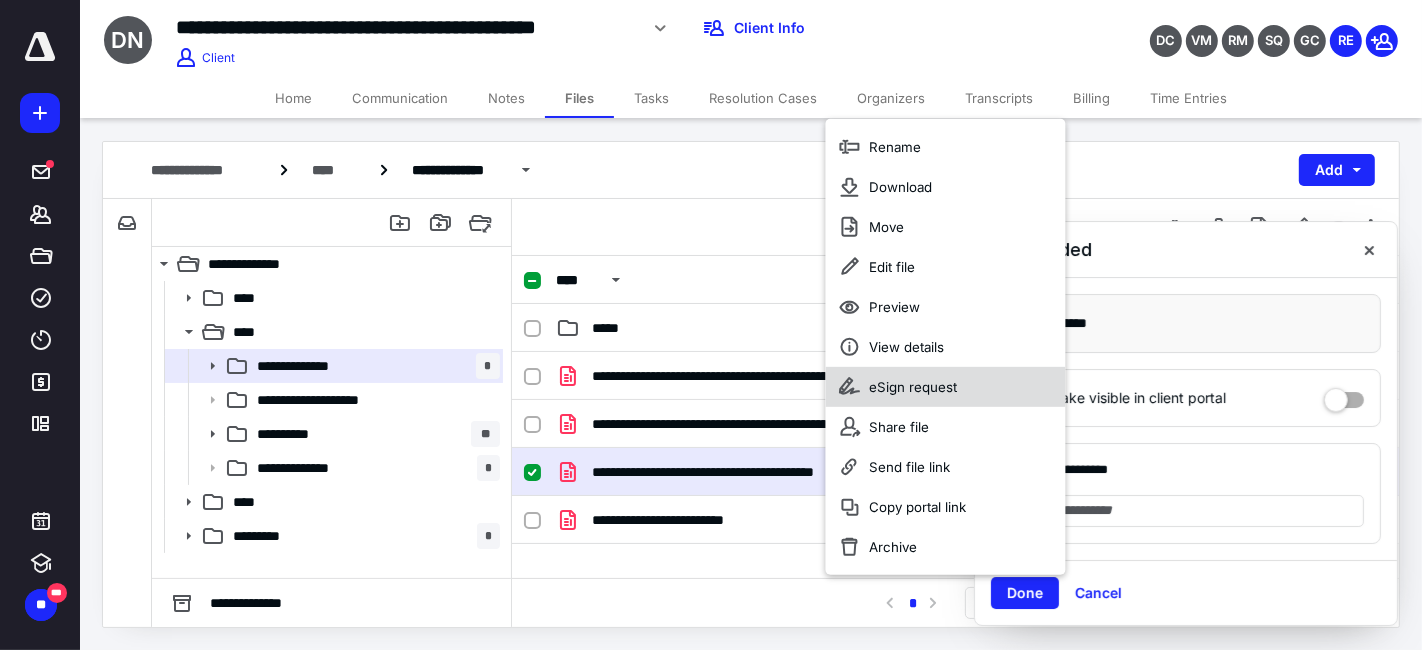 click on "eSign request" at bounding box center [914, 387] 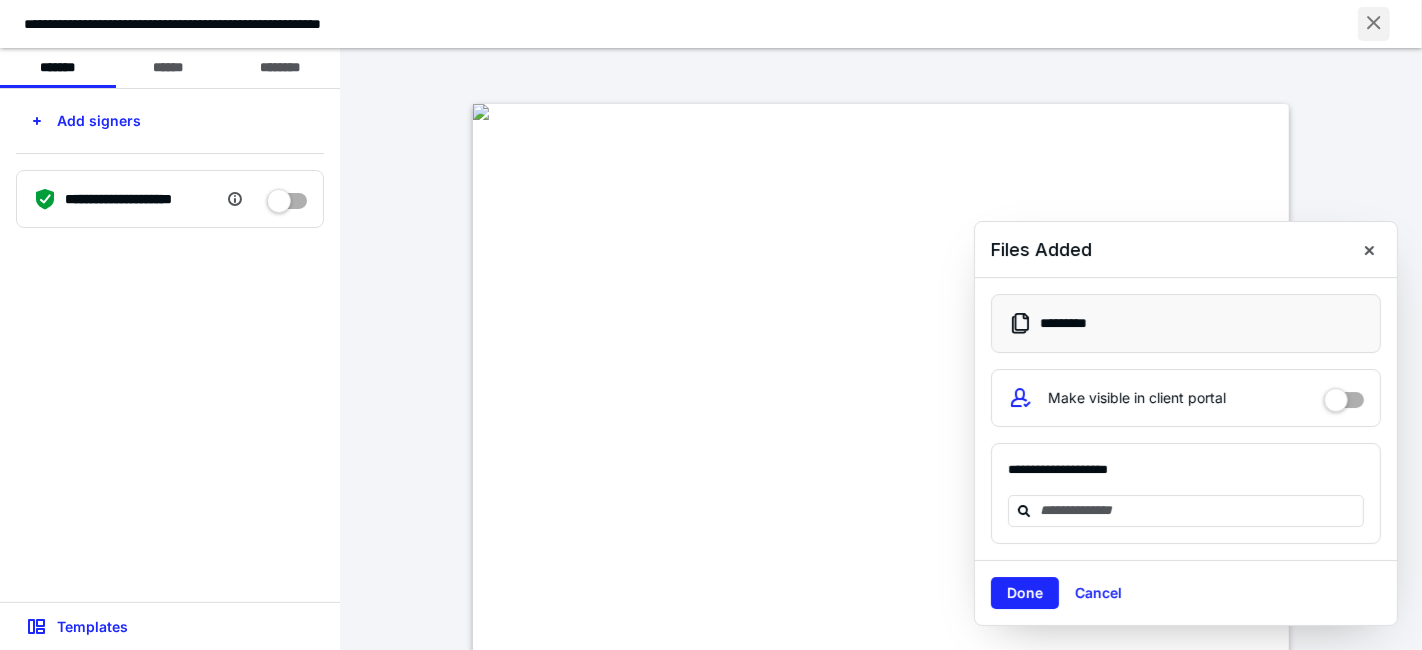 click at bounding box center [1374, 24] 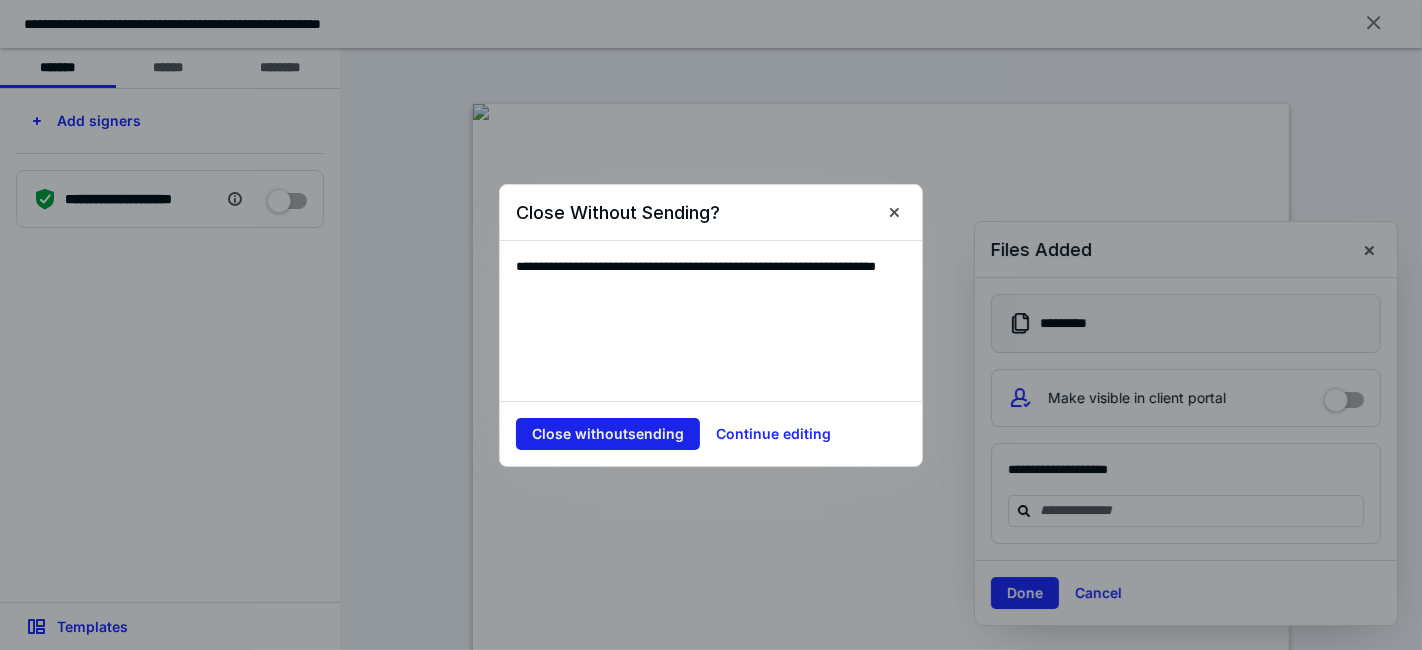 click on "Close without  sending" at bounding box center (608, 434) 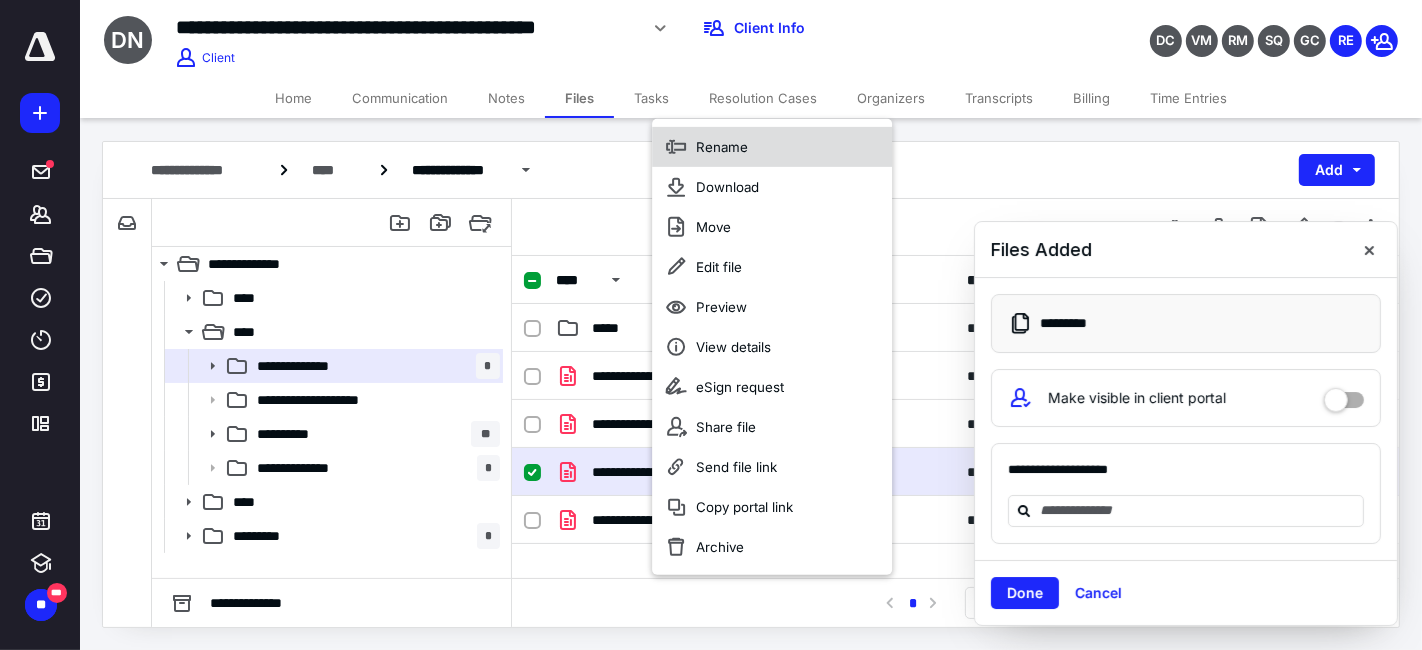 click on "Rename" at bounding box center (722, 147) 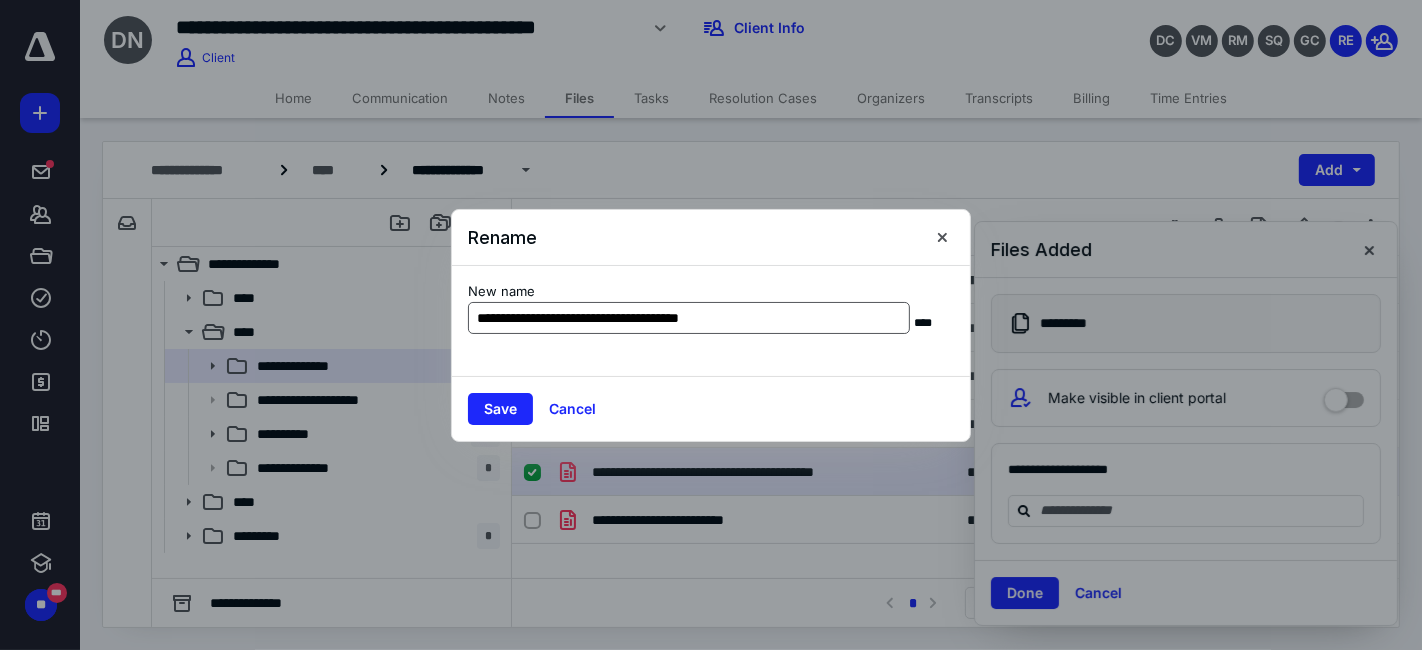 click on "**********" at bounding box center [689, 318] 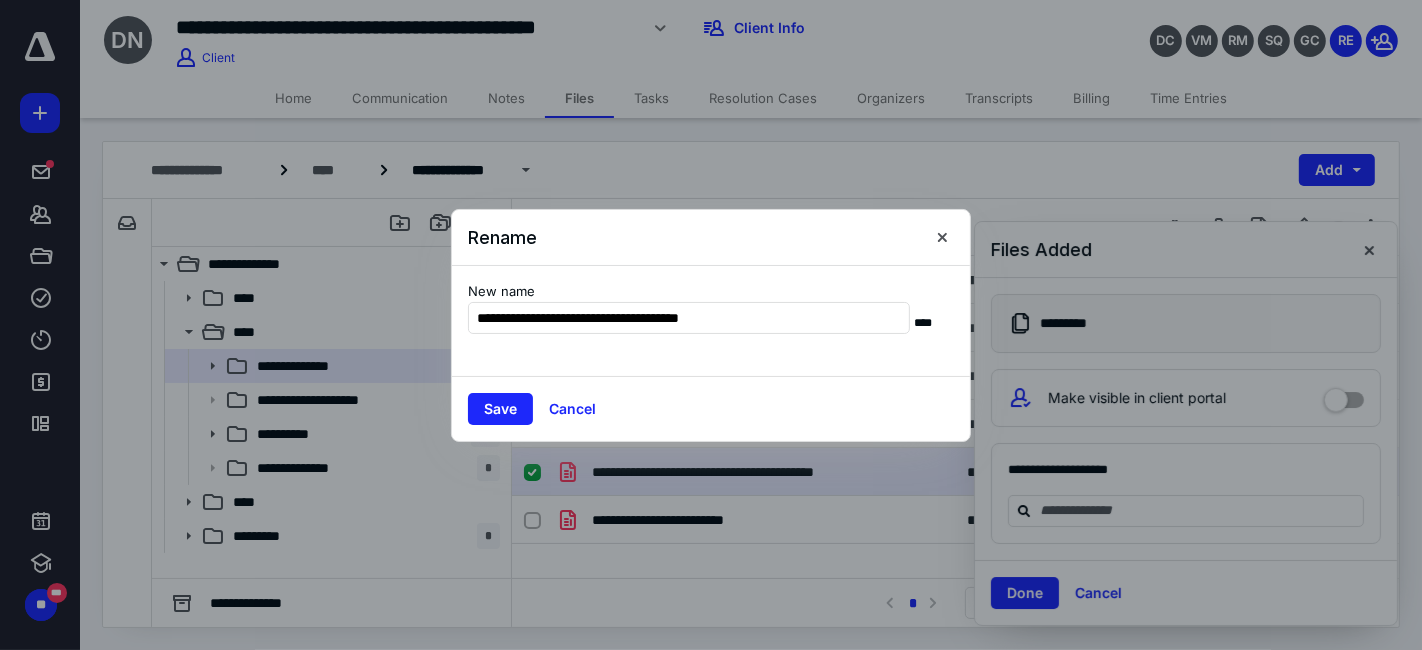 drag, startPoint x: 528, startPoint y: 314, endPoint x: 713, endPoint y: 335, distance: 186.18808 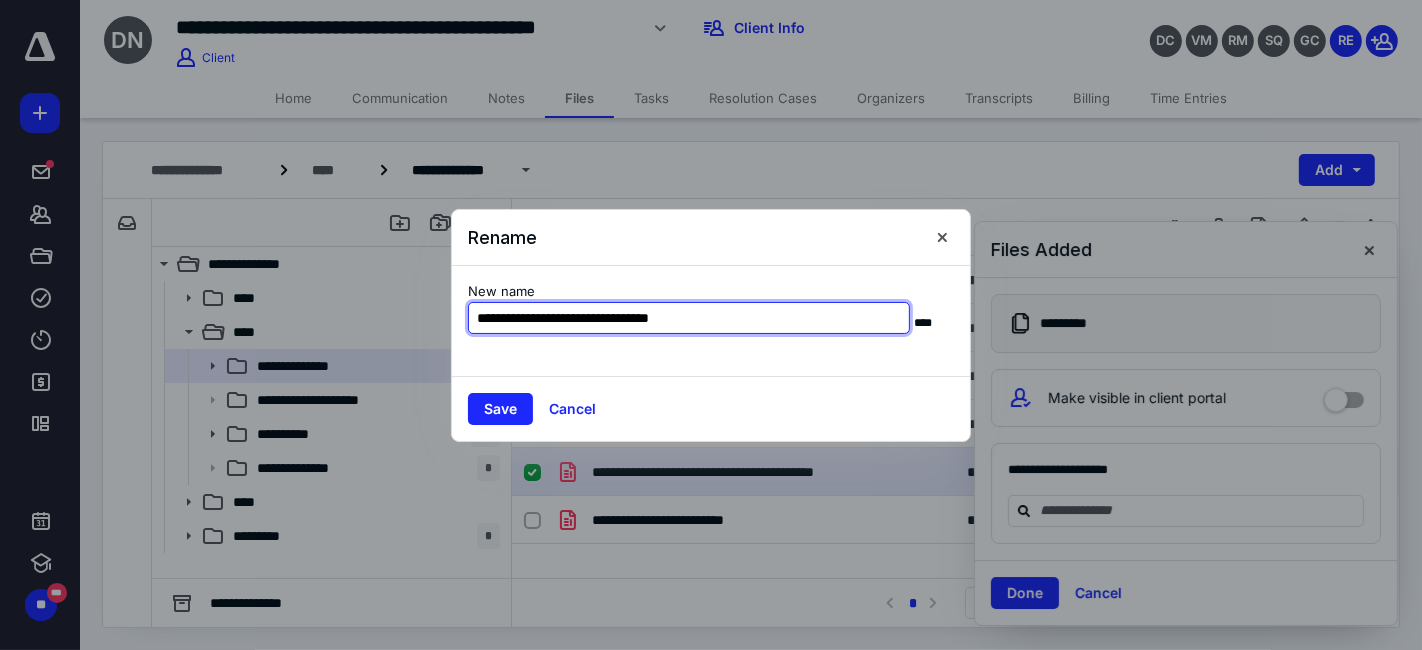 click on "**********" at bounding box center [689, 318] 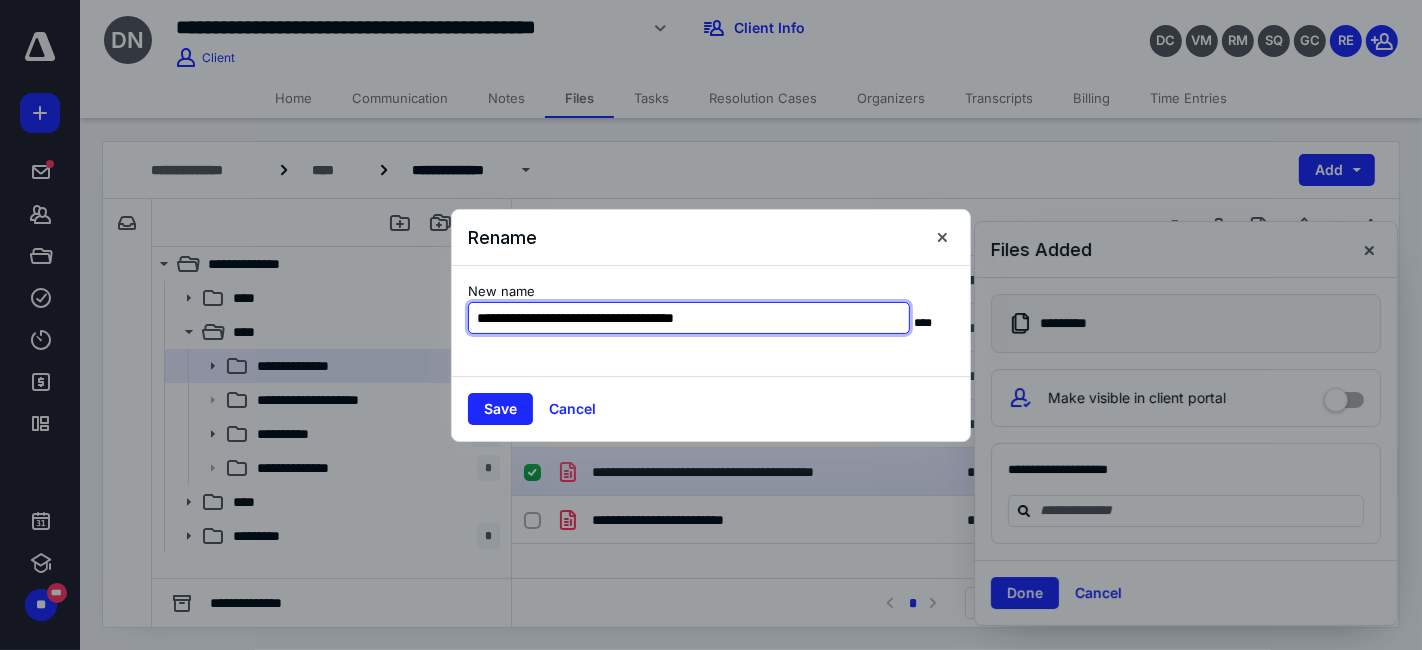 type on "**********" 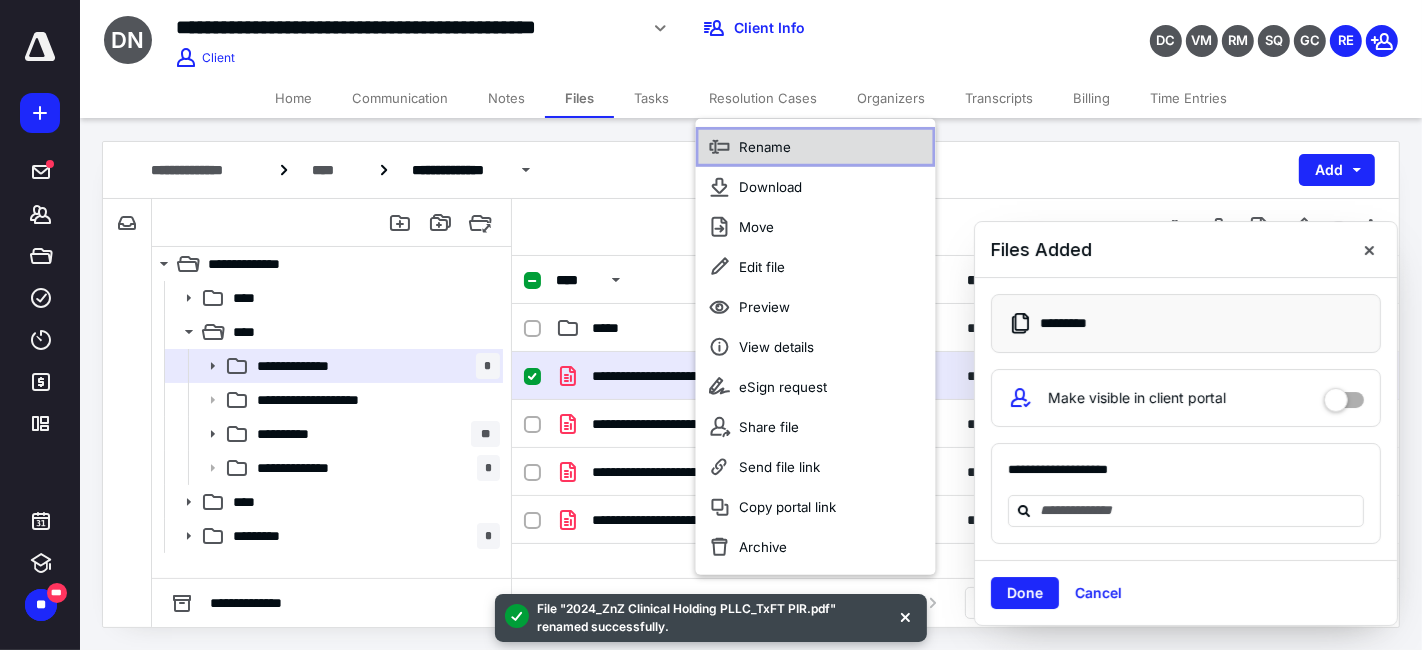 click on "Rename" at bounding box center (766, 147) 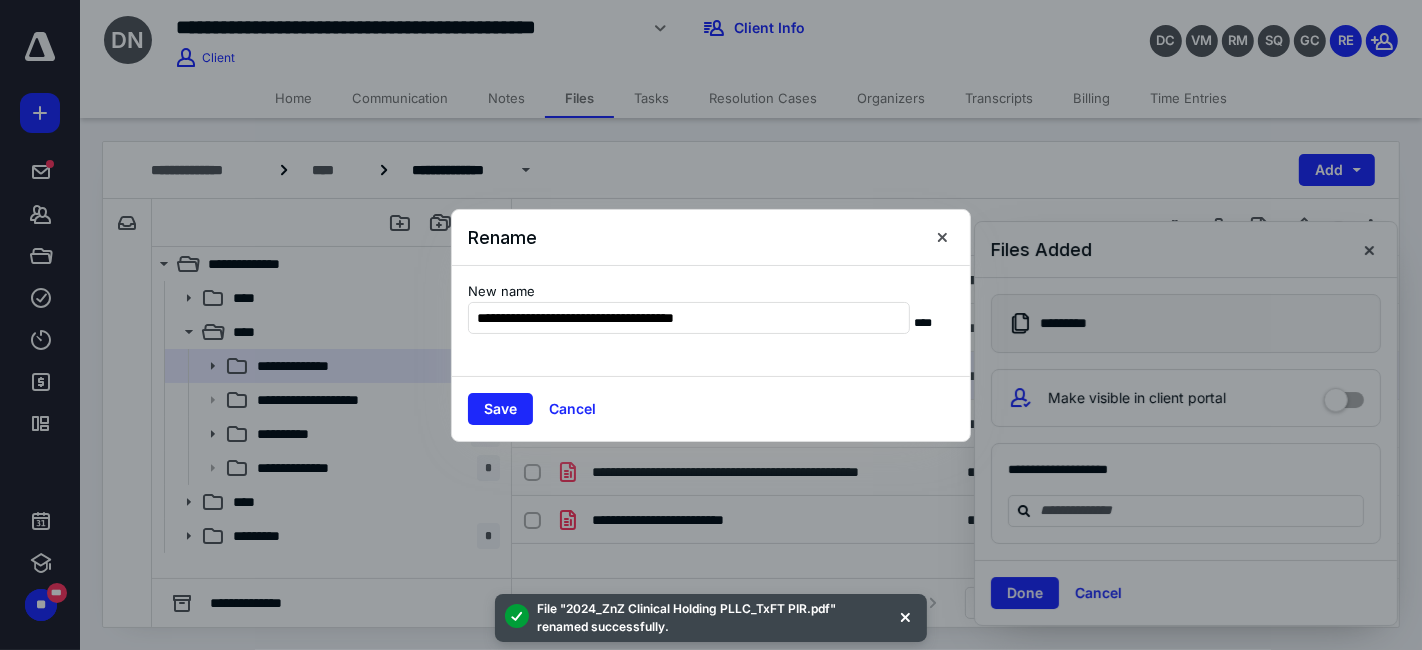 click on "Save Cancel" at bounding box center [711, 408] 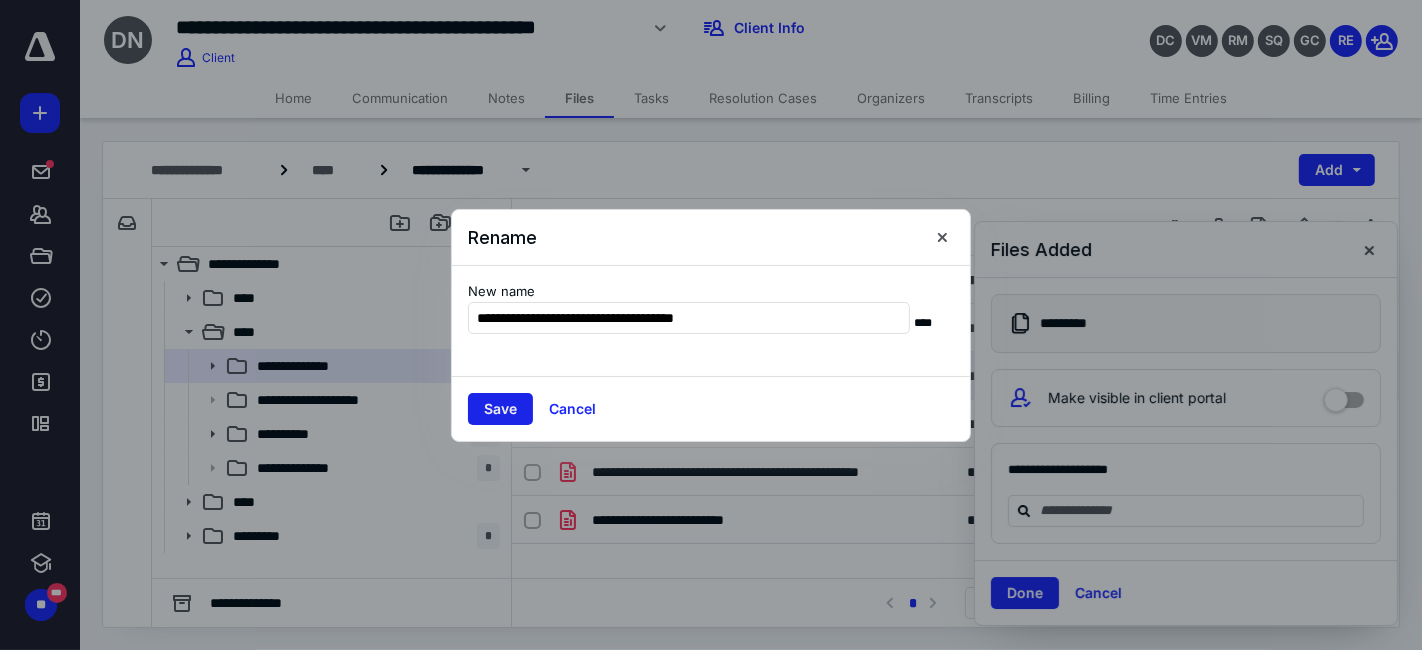 click on "Save" at bounding box center (500, 409) 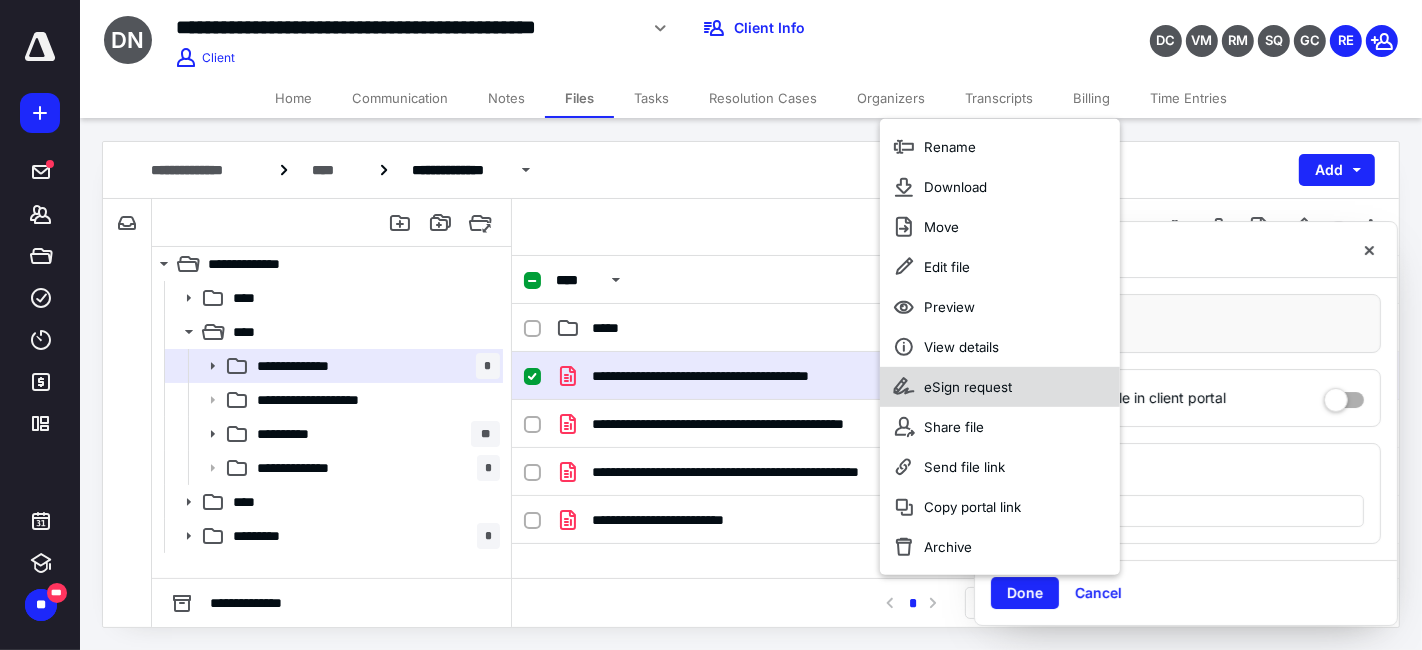 click on "eSign request" at bounding box center [968, 387] 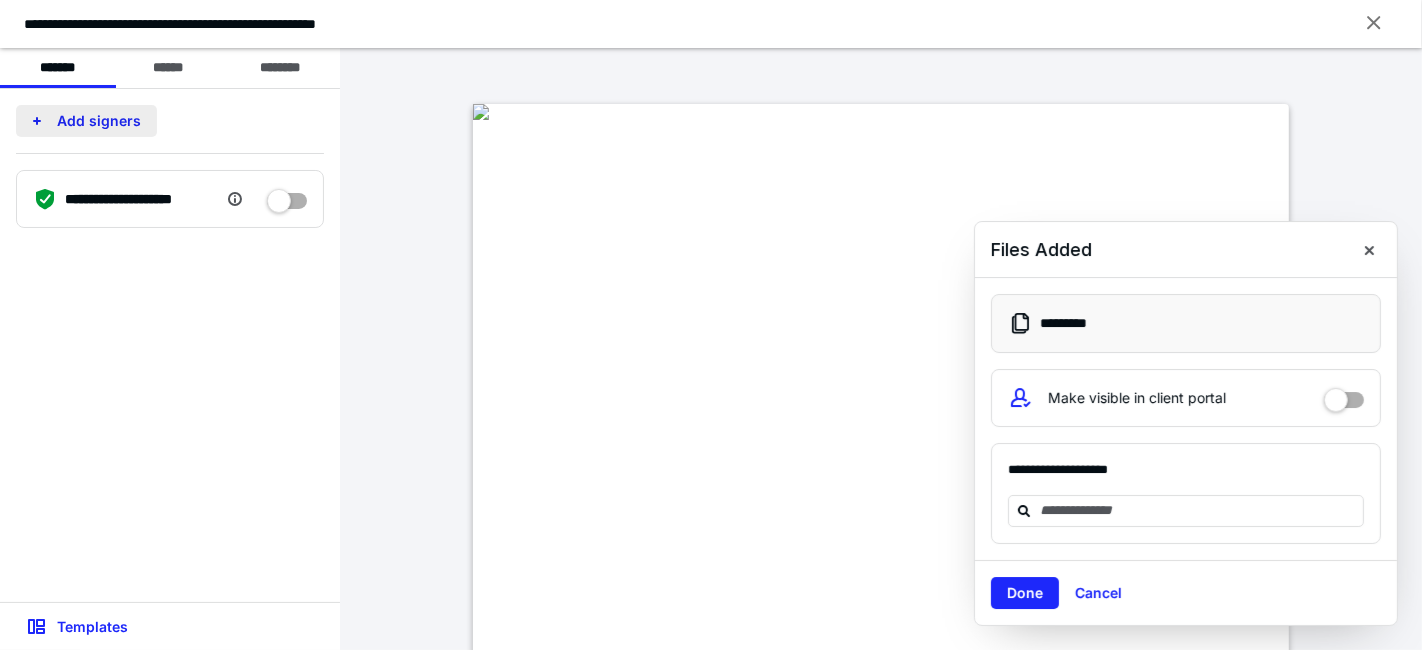 click on "Add signers" at bounding box center [86, 121] 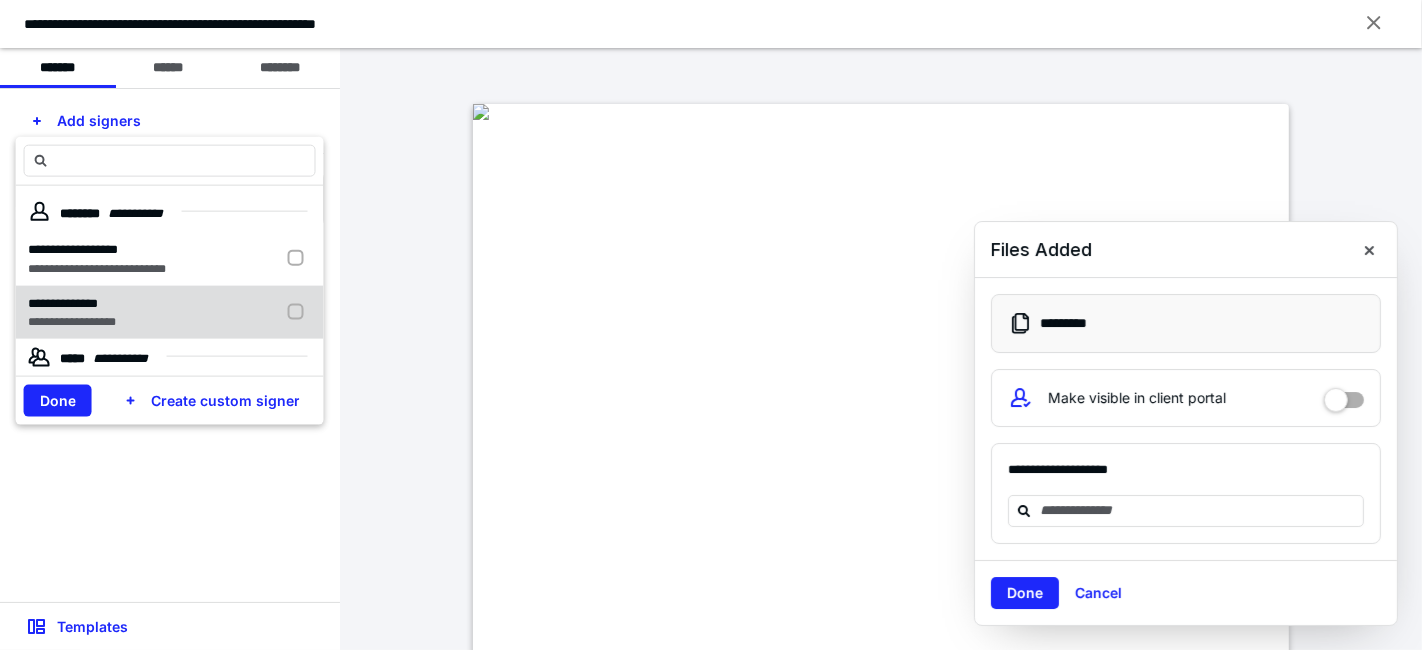 click on "**********" at bounding box center (72, 322) 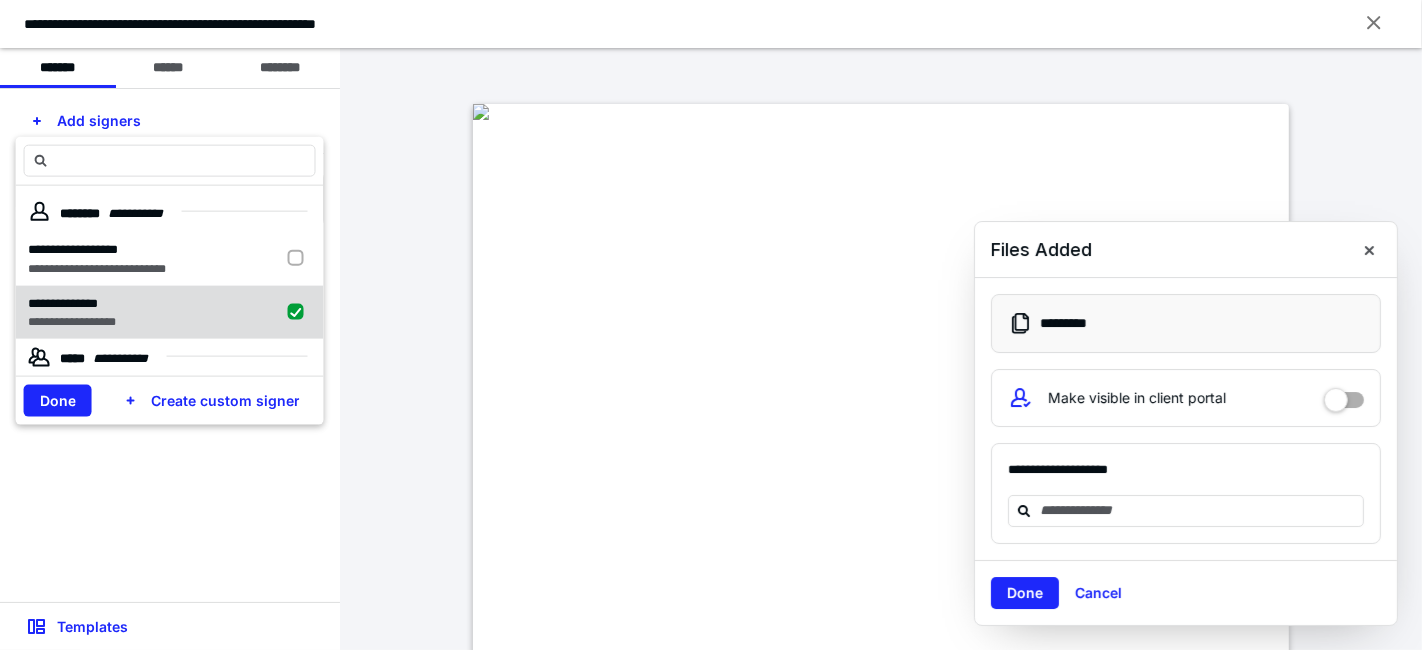 checkbox on "true" 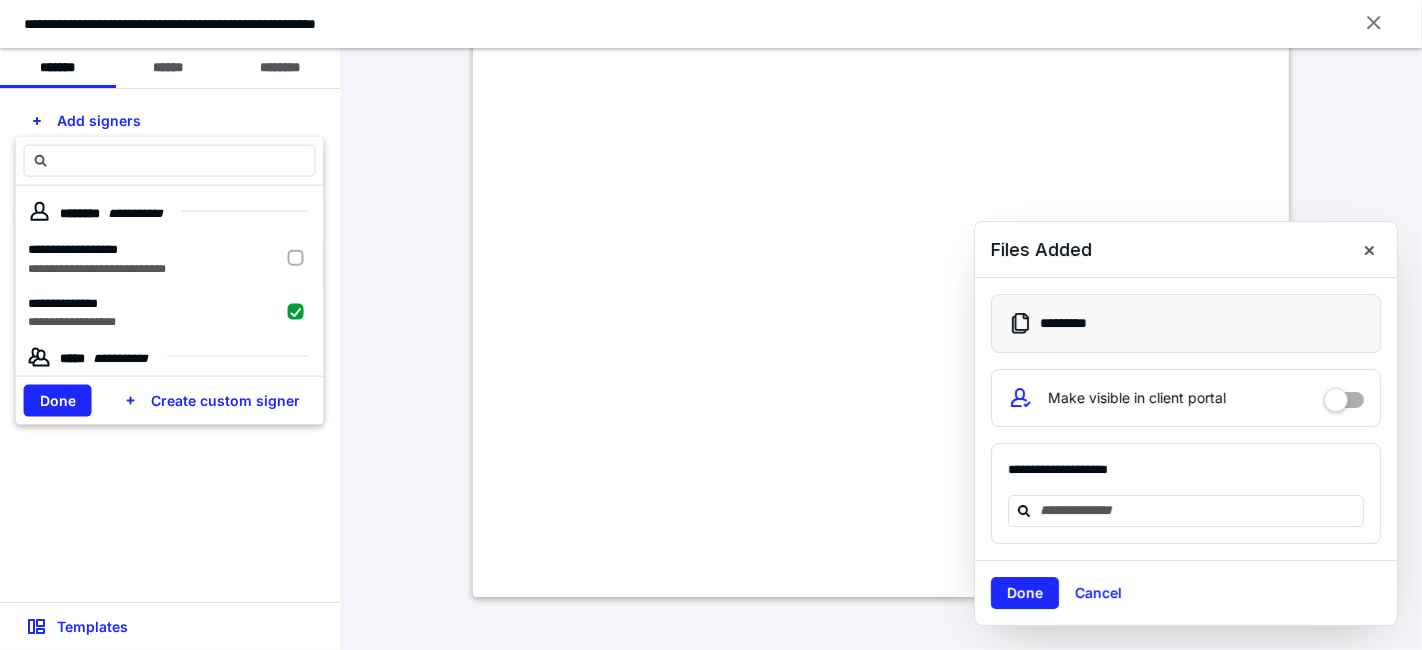scroll, scrollTop: 566, scrollLeft: 0, axis: vertical 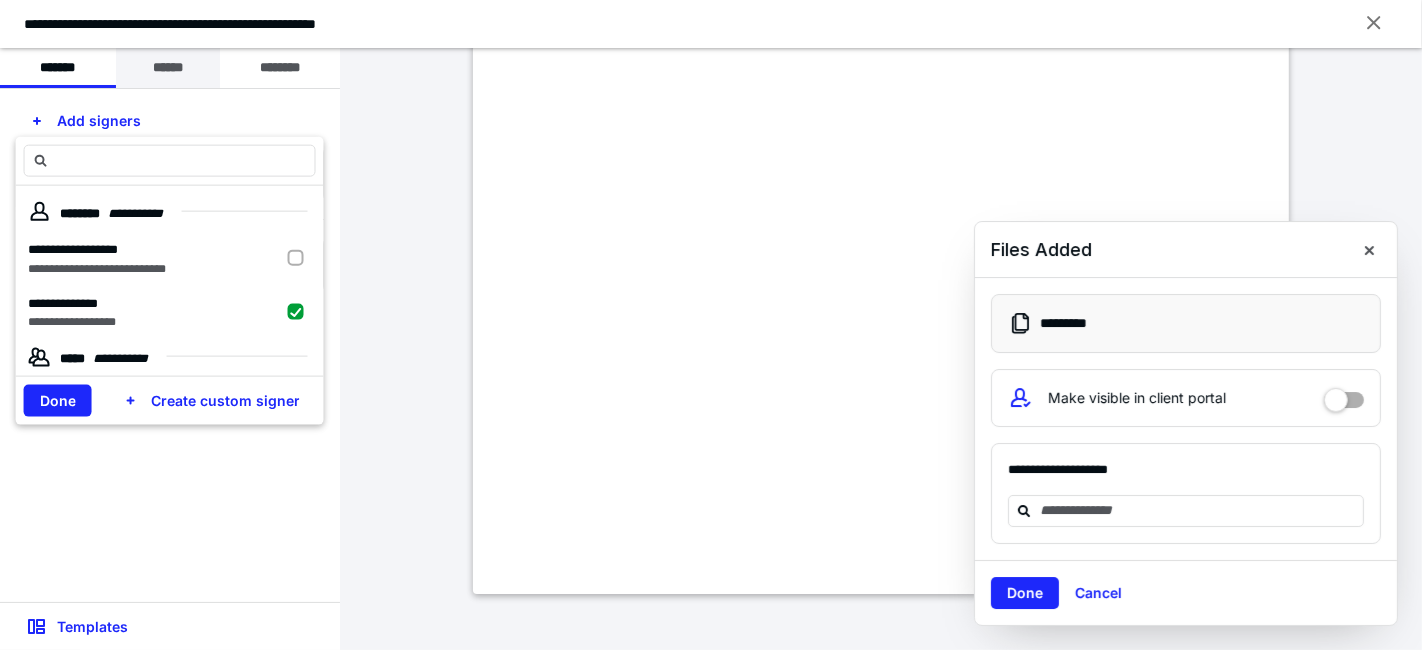 click on "******" at bounding box center [168, 68] 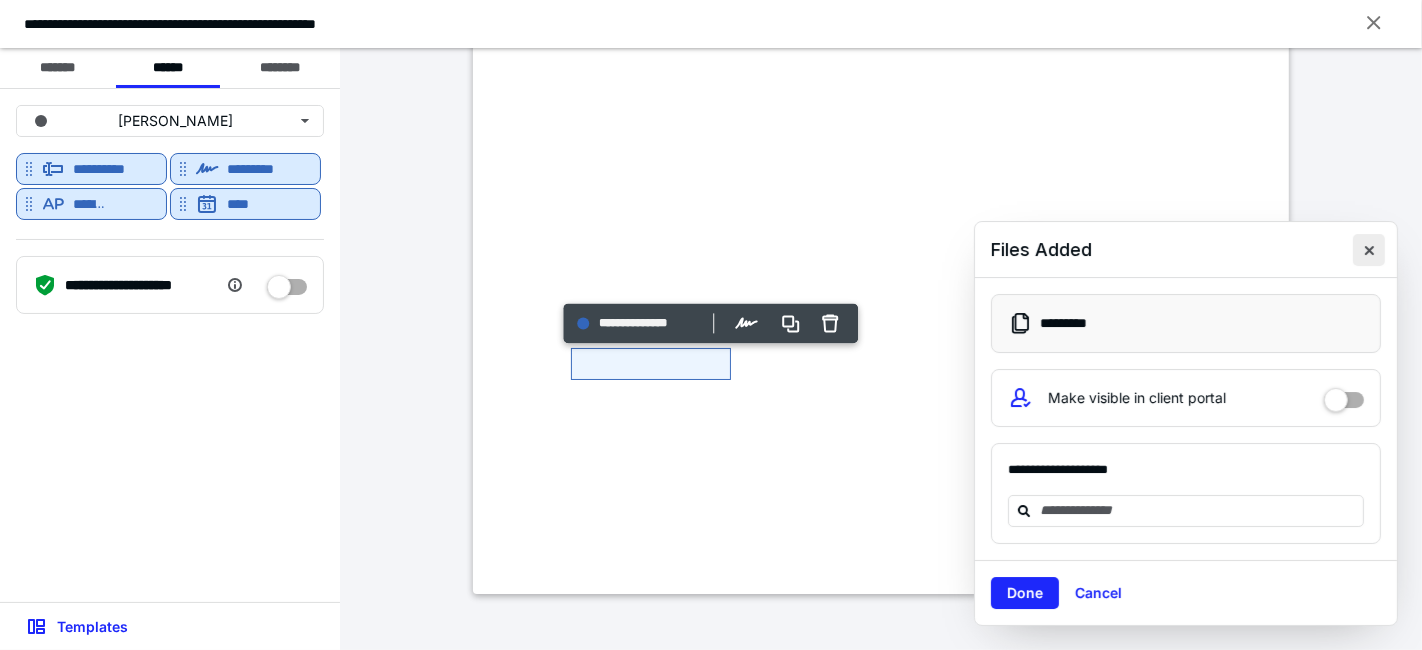 click at bounding box center (1369, 250) 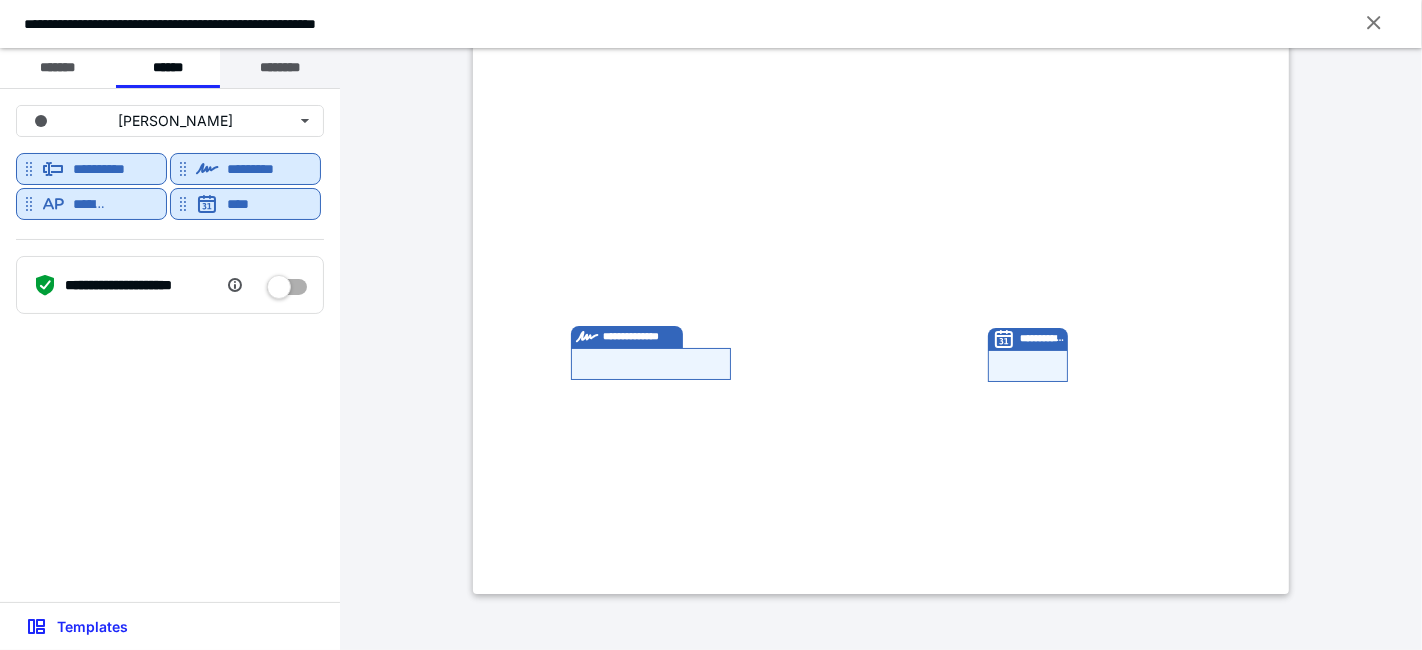 click on "********" at bounding box center [280, 68] 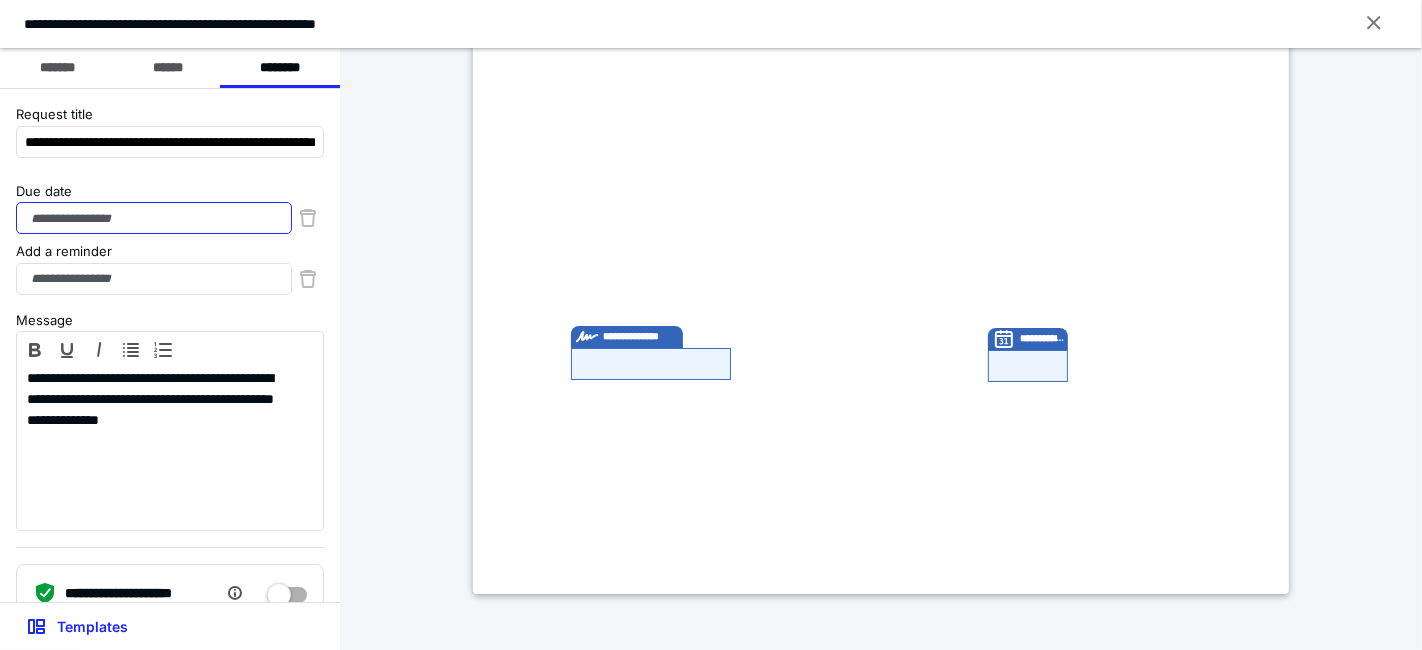 click on "Due date" at bounding box center [154, 218] 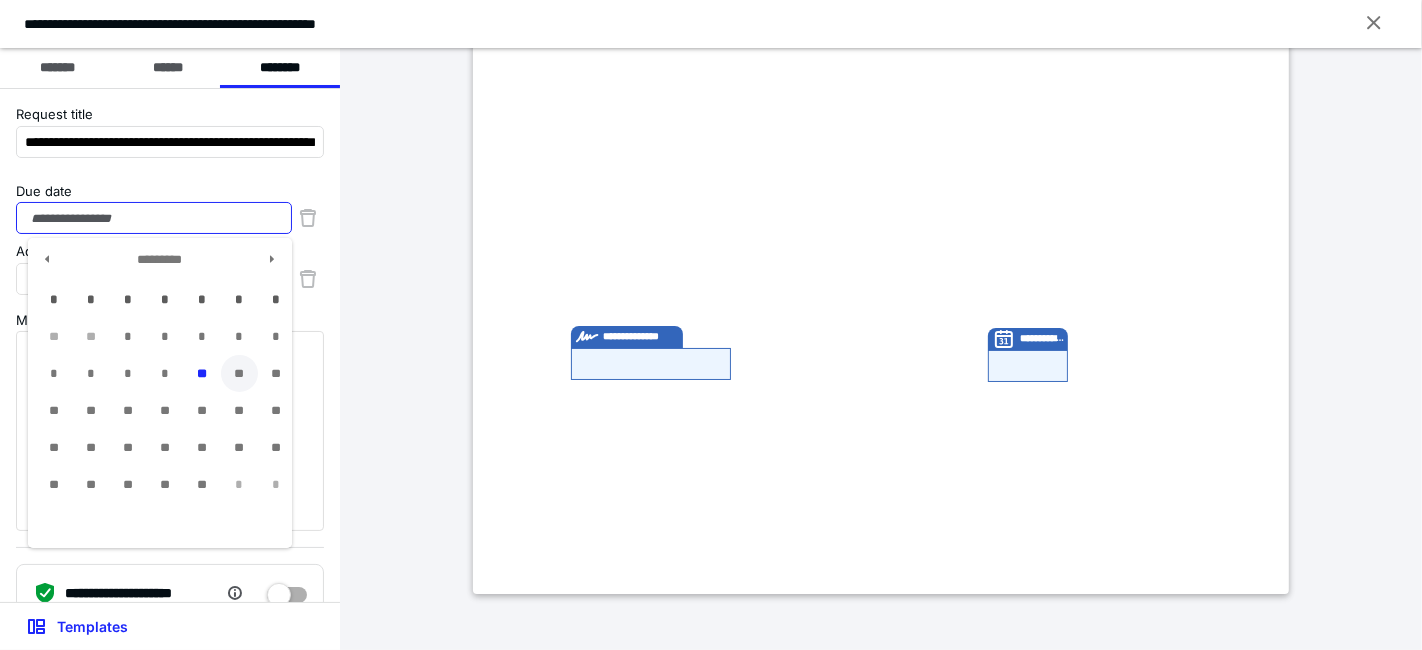 click on "**" at bounding box center [239, 373] 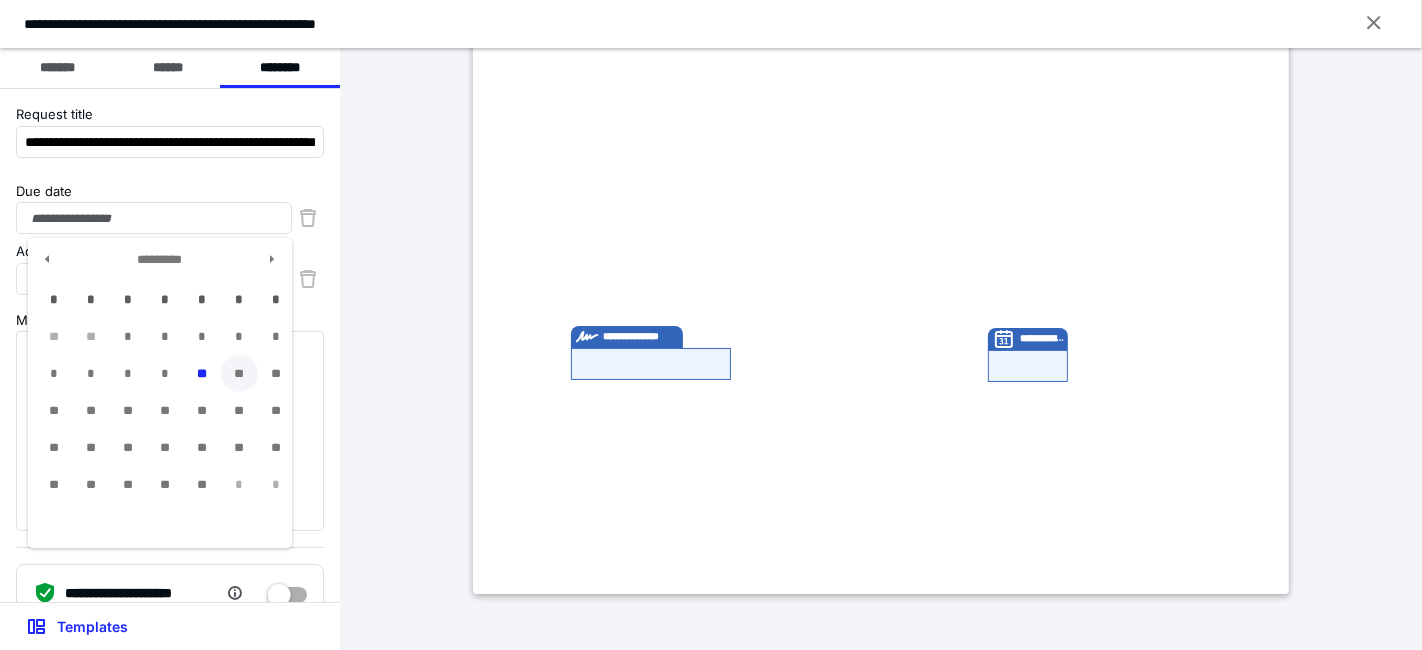 type on "**********" 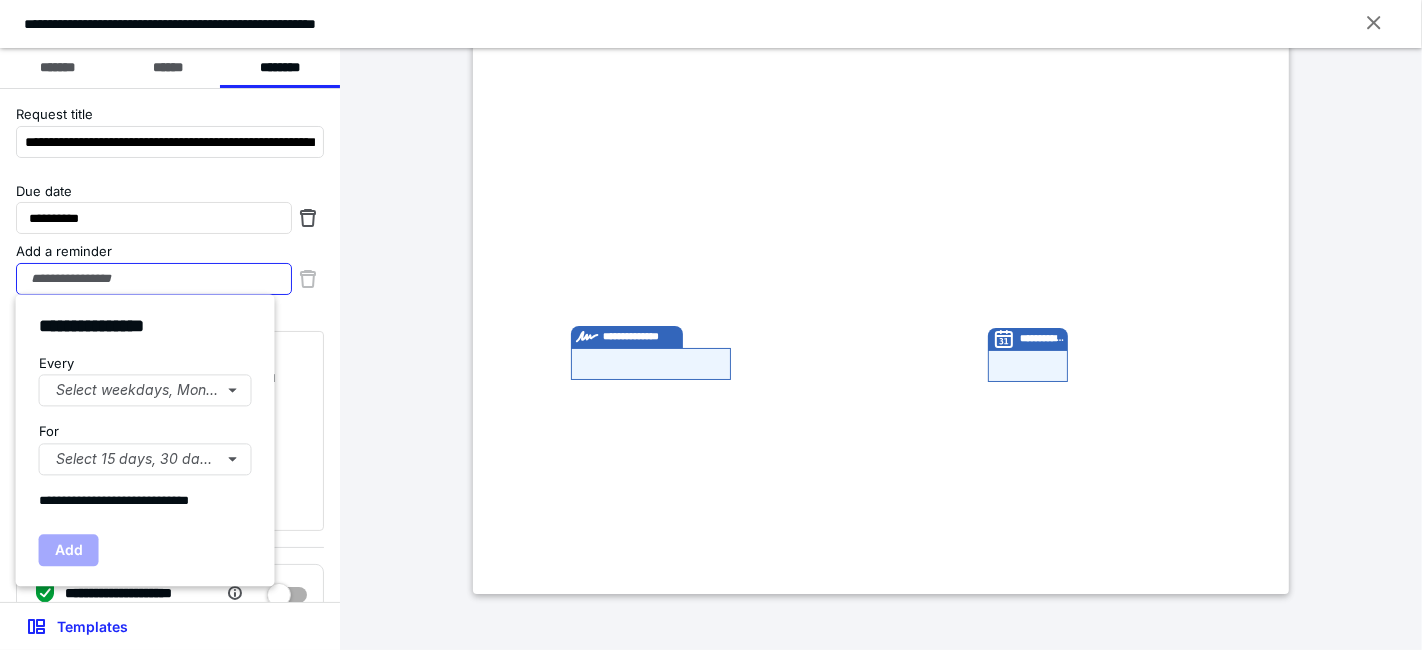 click on "Add a reminder" at bounding box center [154, 279] 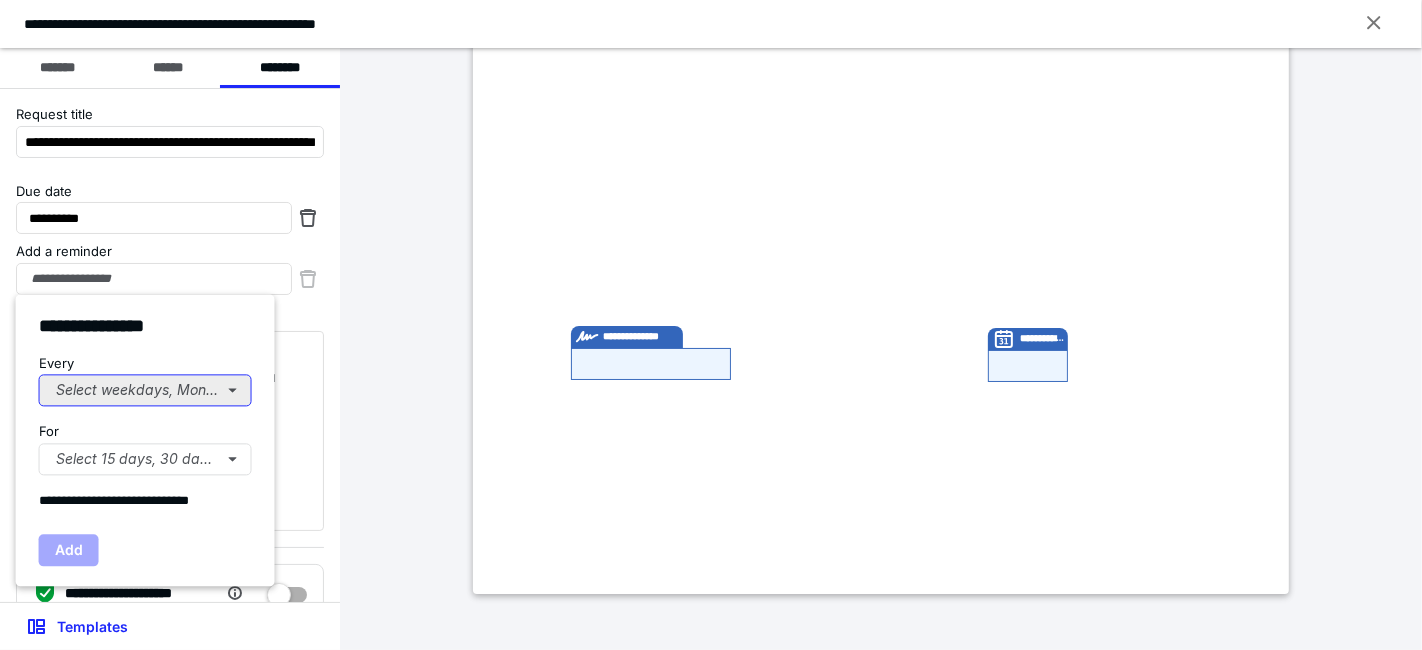 click on "Select weekdays, Mondays, or Tues..." at bounding box center [145, 391] 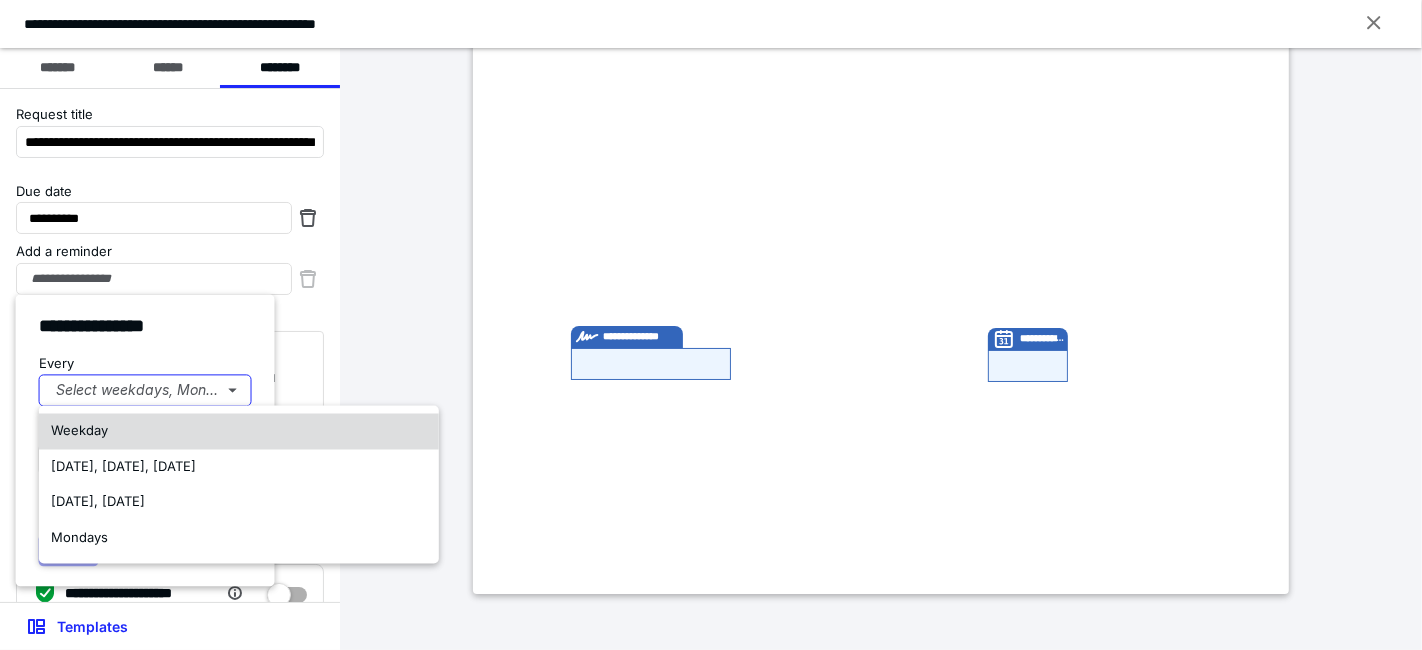 click on "Weekday" at bounding box center (239, 432) 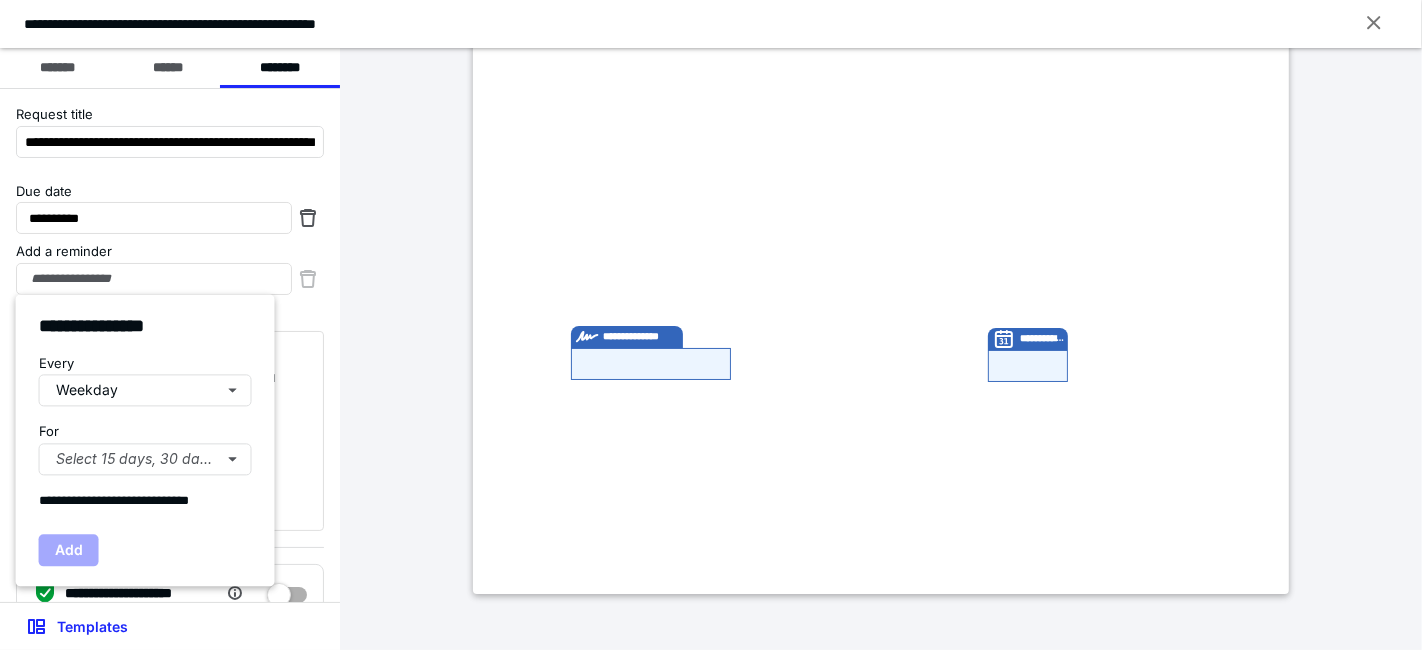click on "**********" at bounding box center (145, 440) 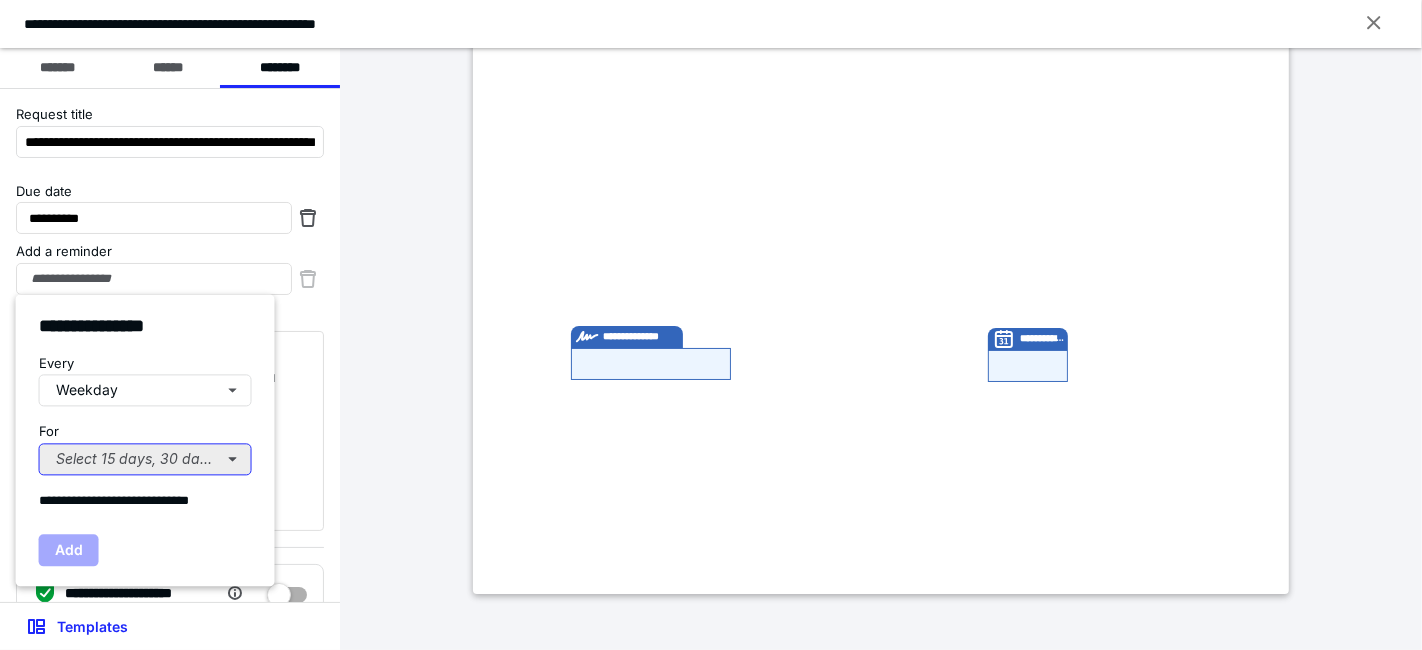 click on "Select 15 days, 30 days, or 45 days..." at bounding box center (145, 459) 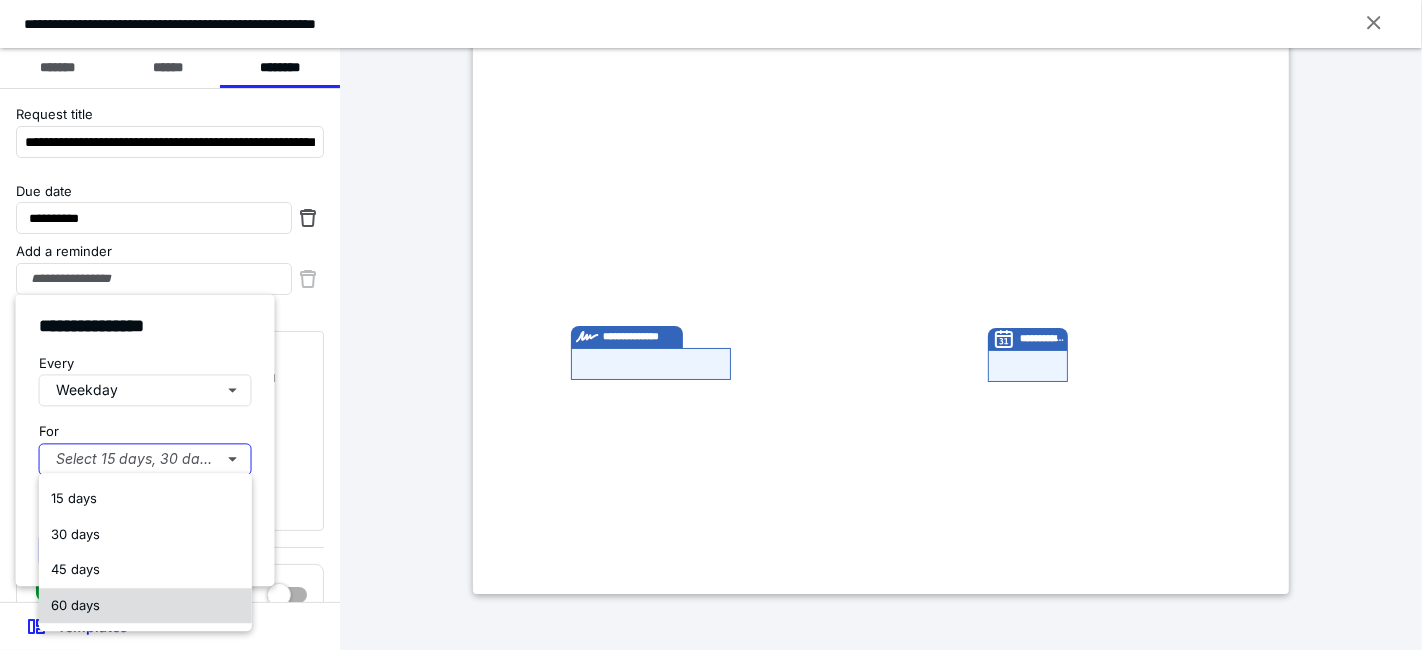click on "60 days" at bounding box center [75, 606] 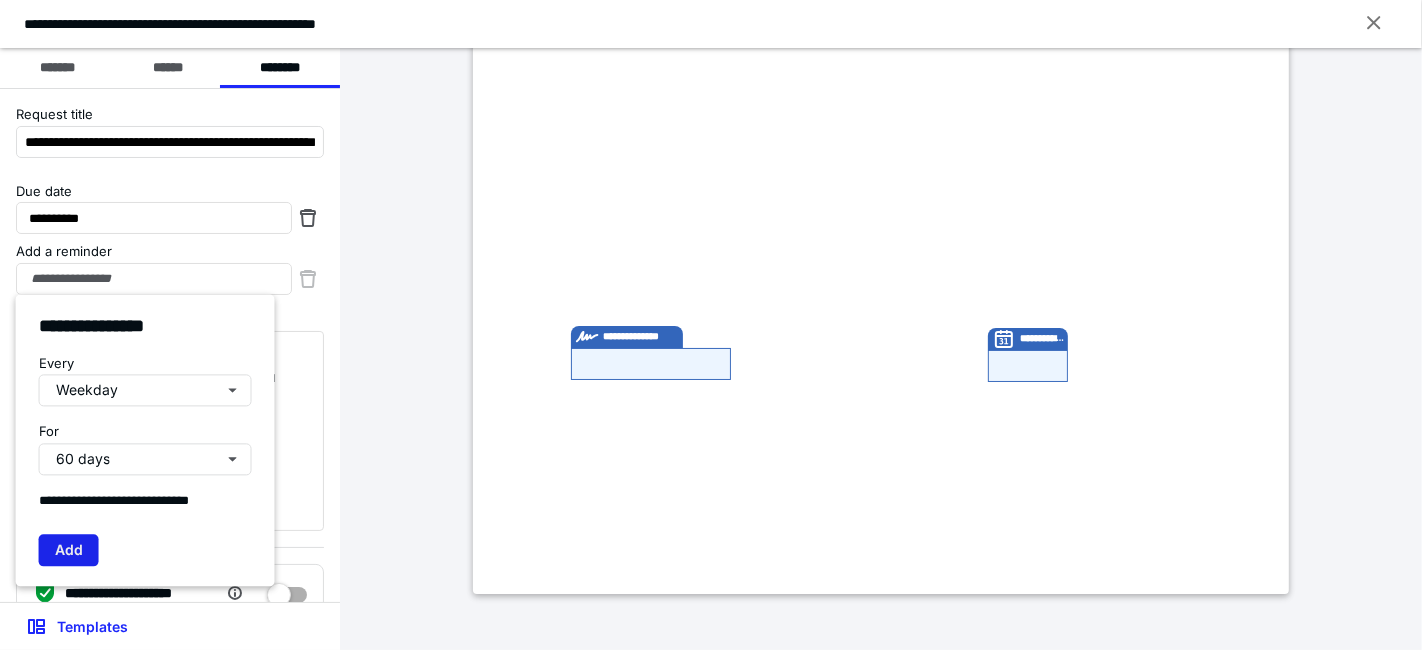 click on "Add" at bounding box center [69, 551] 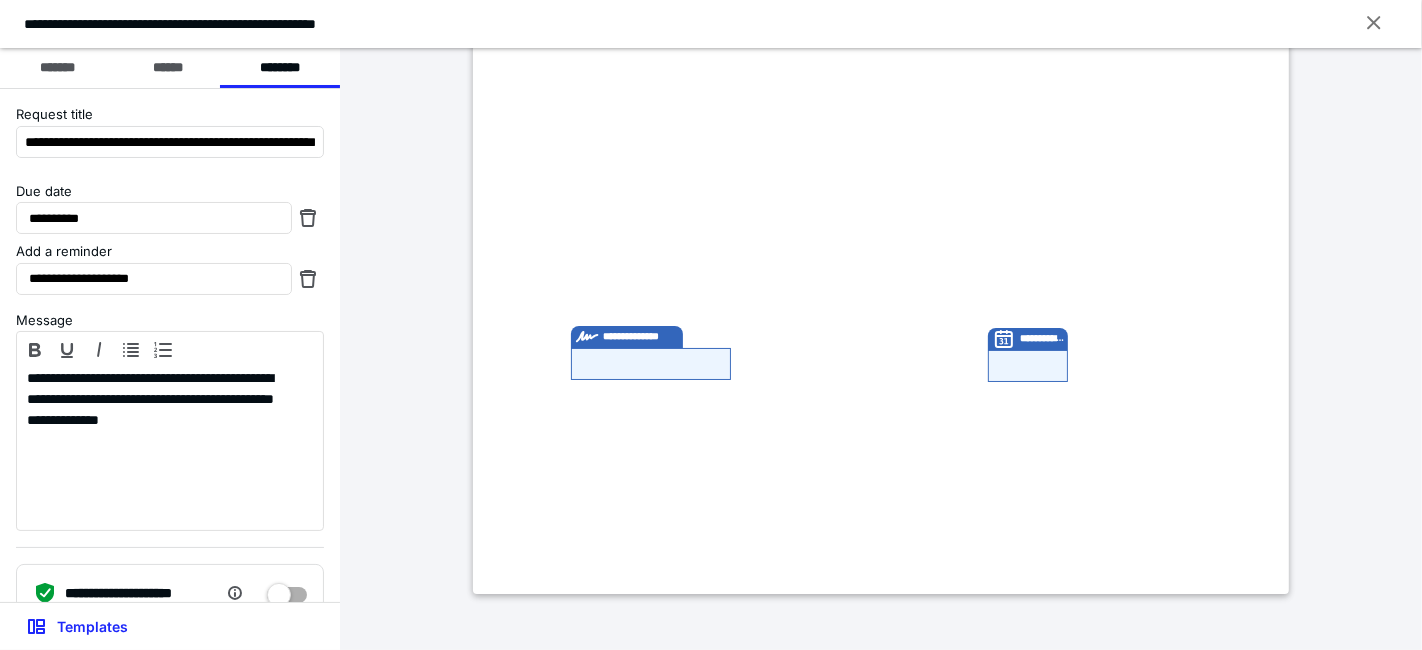 scroll, scrollTop: 75, scrollLeft: 0, axis: vertical 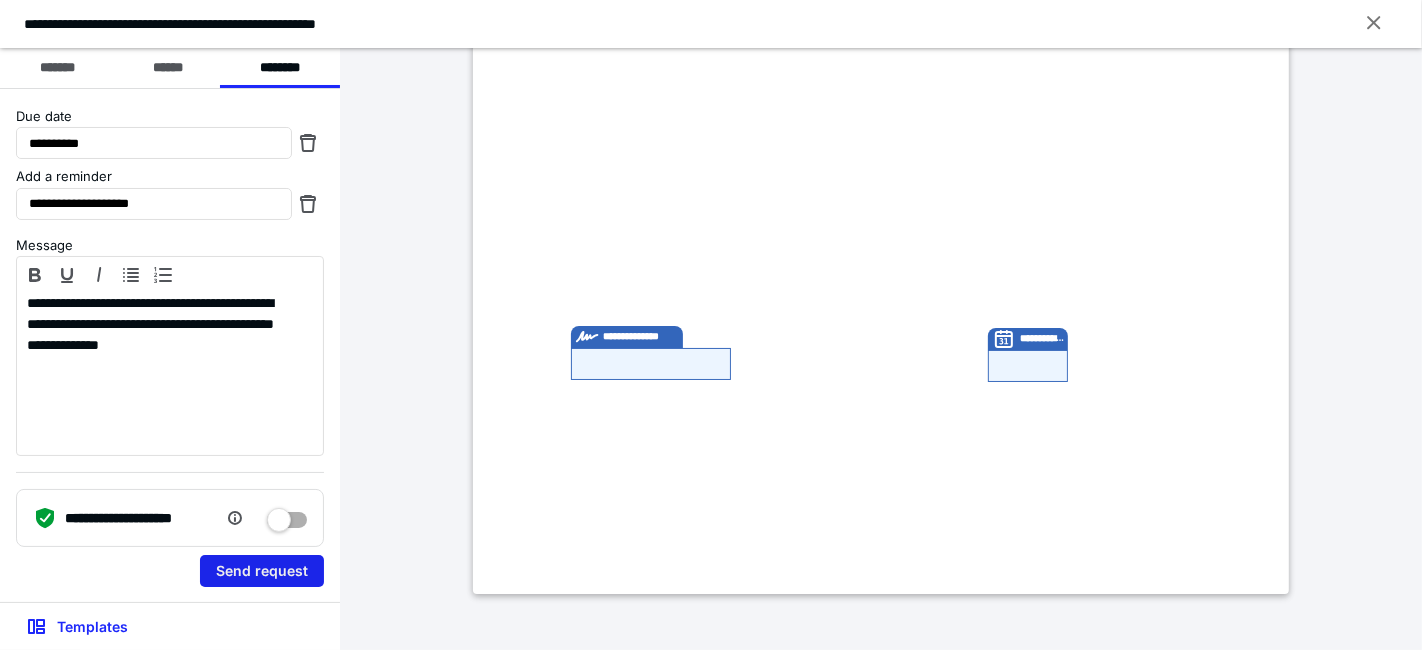 click on "Send request" at bounding box center (262, 571) 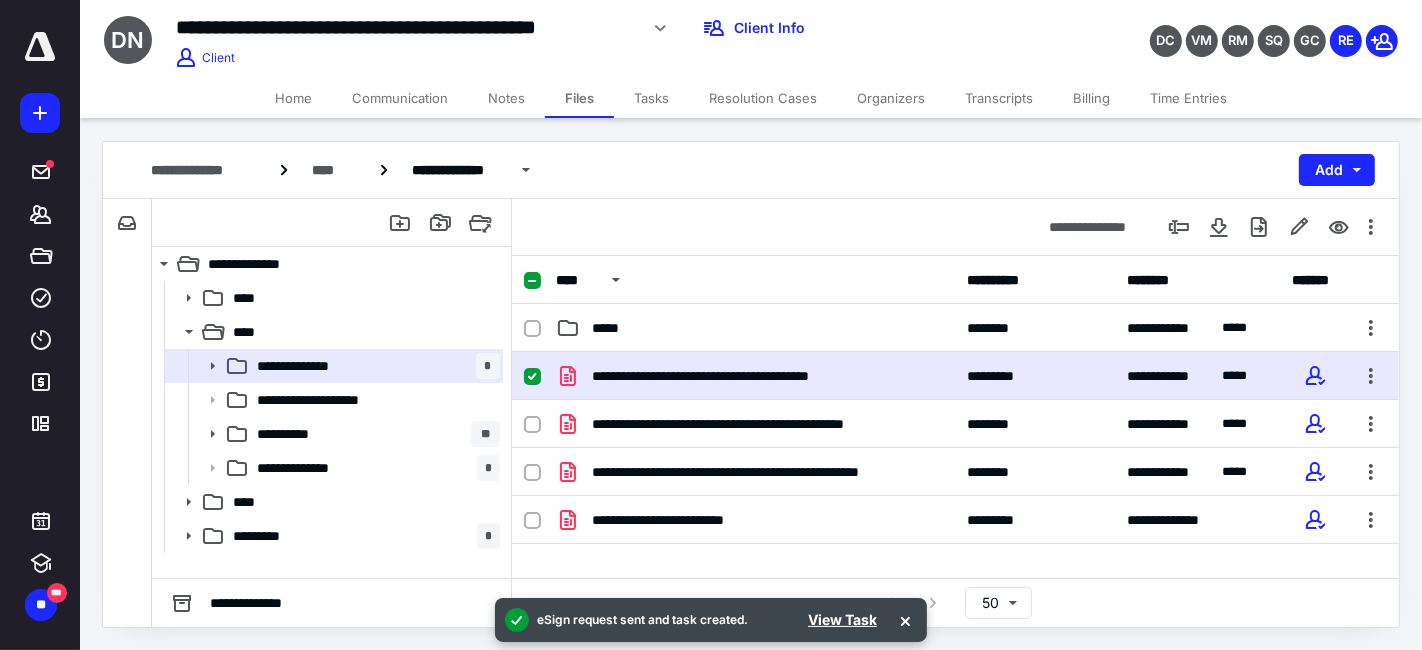 click on "Communication" at bounding box center (400, 98) 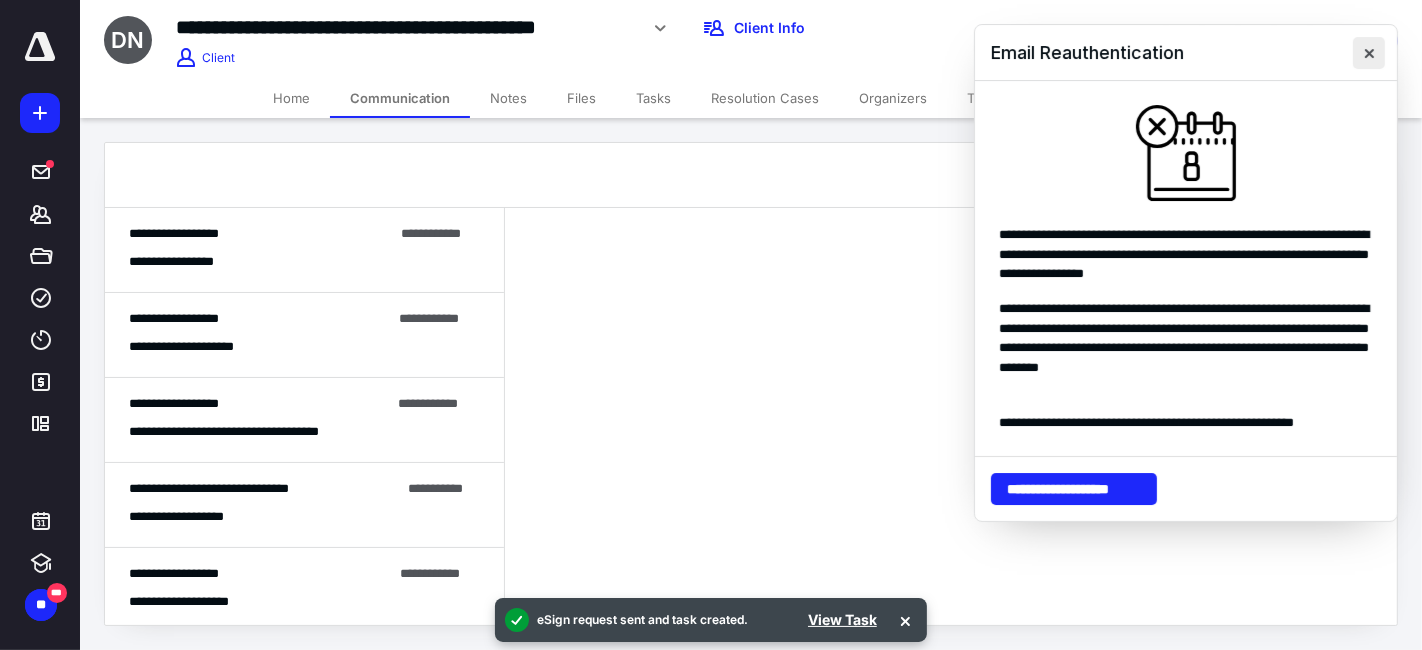 click at bounding box center [1369, 53] 